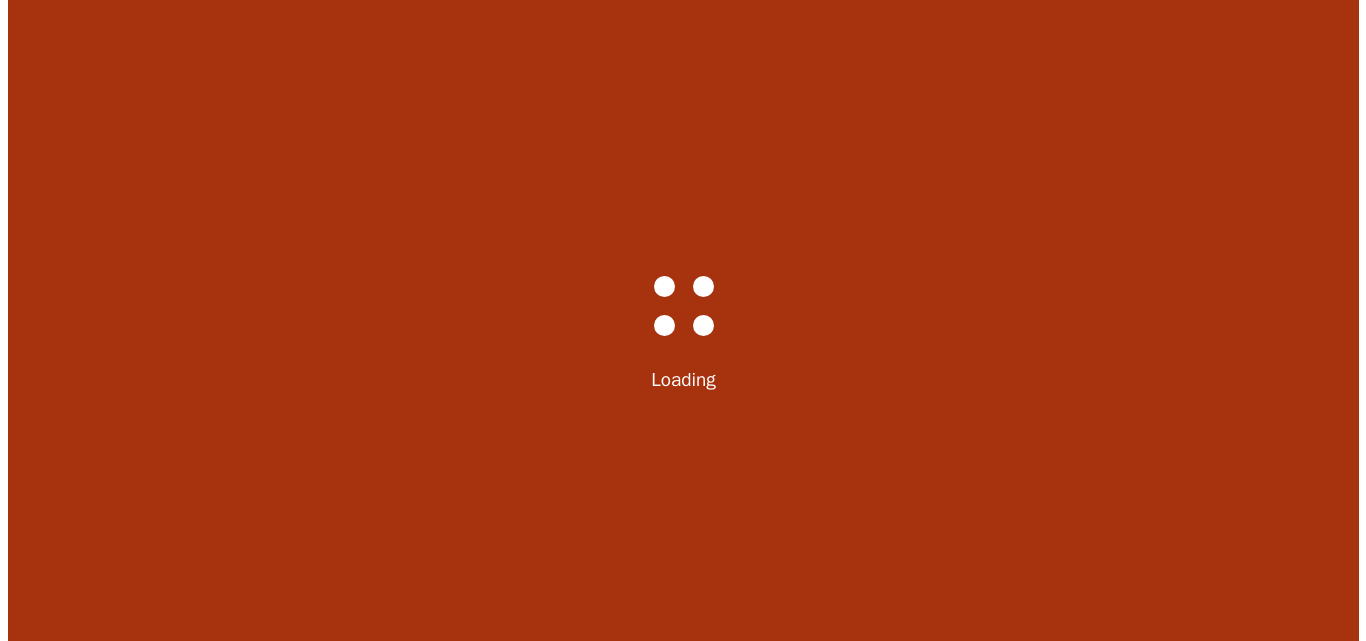 scroll, scrollTop: 0, scrollLeft: 0, axis: both 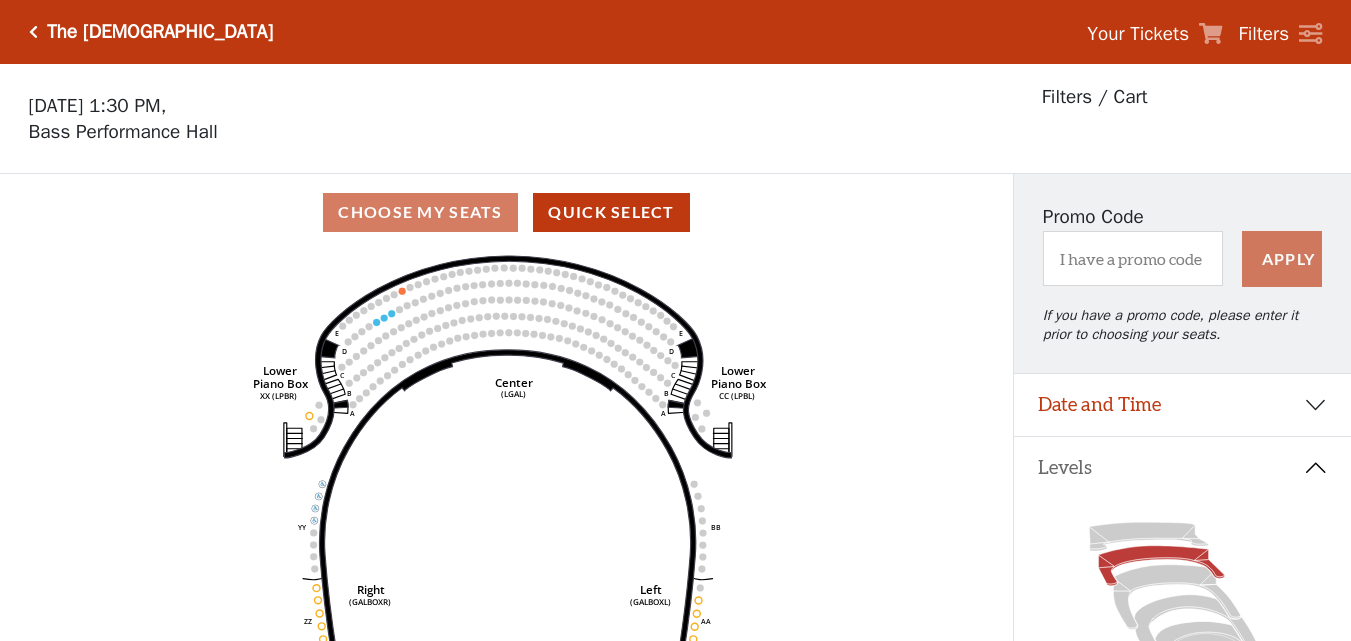 click 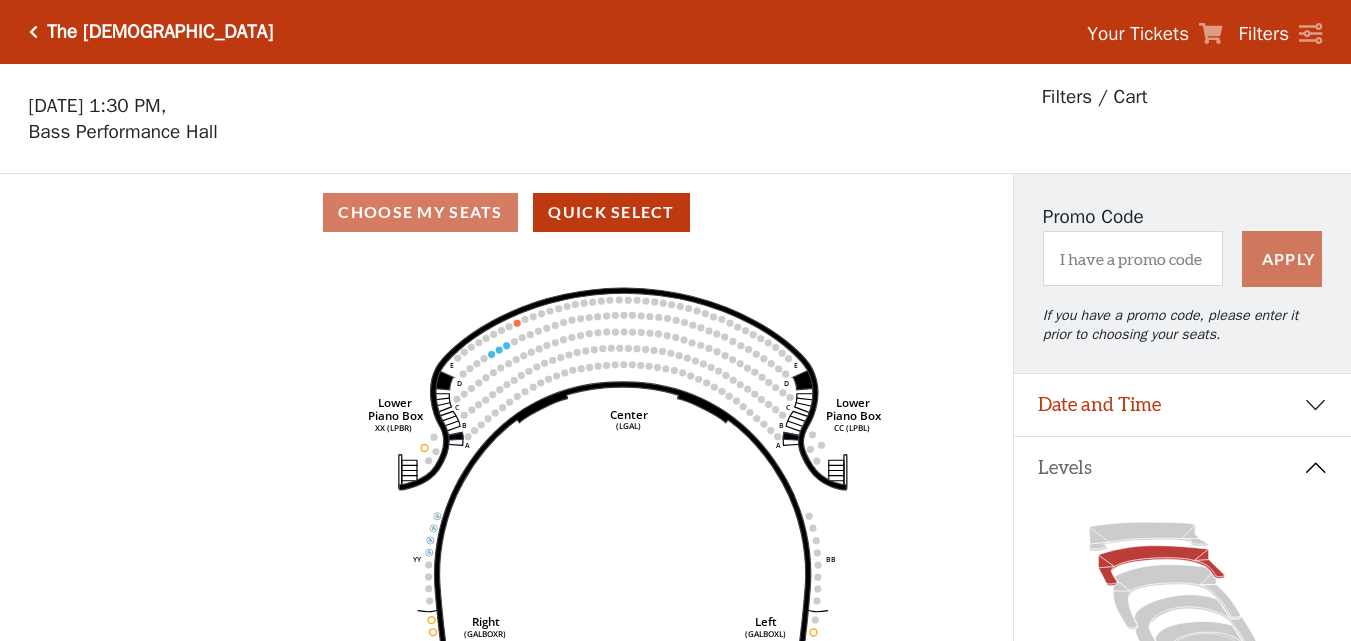 drag, startPoint x: 480, startPoint y: 303, endPoint x: 596, endPoint y: 335, distance: 120.33287 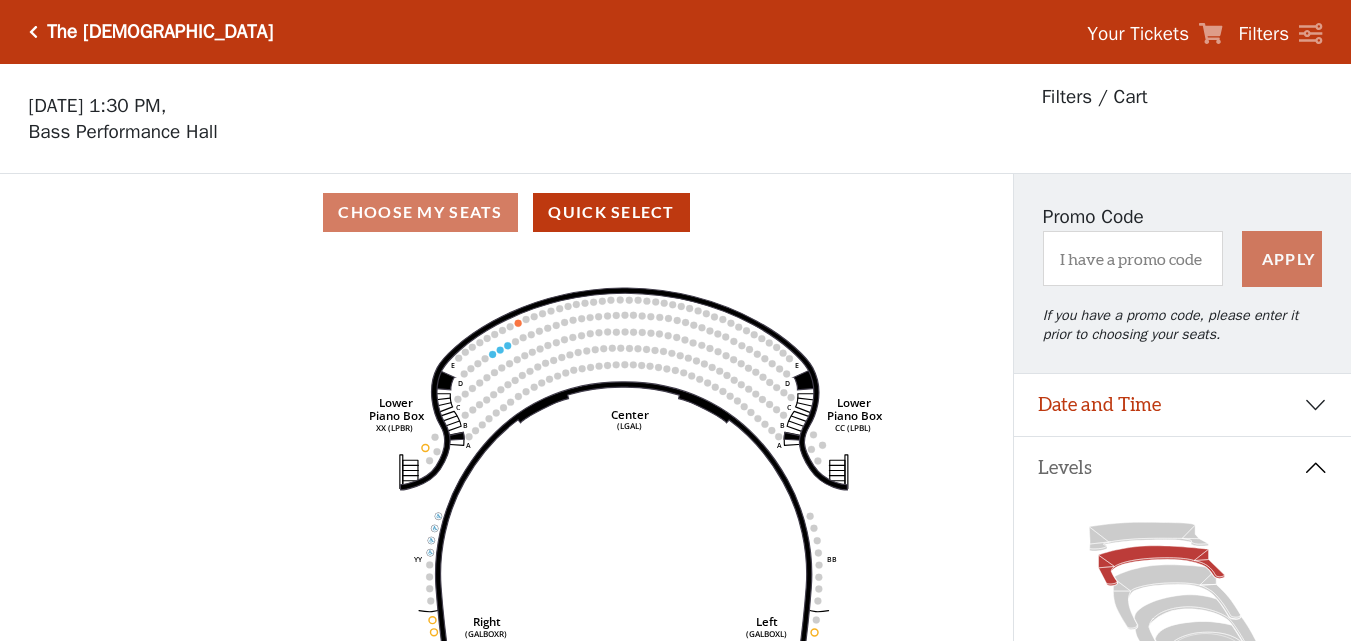click on "Choose My Seats
Quick Select" at bounding box center [506, 212] 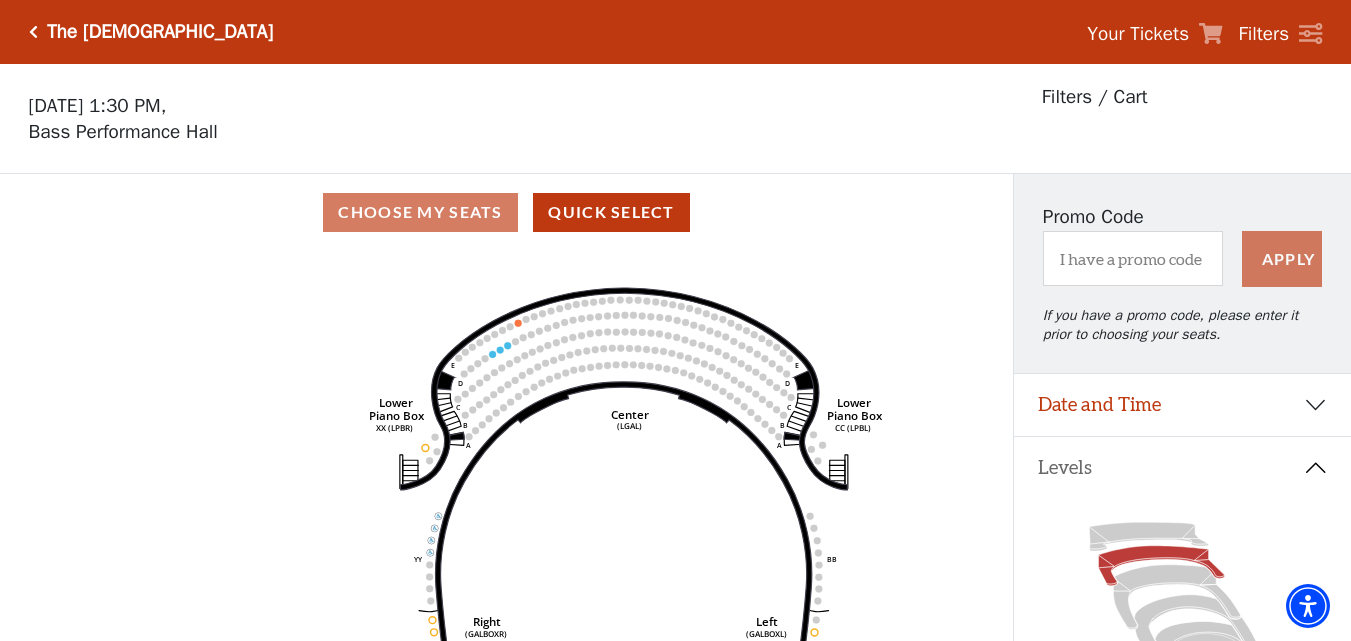 click on "Choose My Seats
Quick Select" at bounding box center [506, 212] 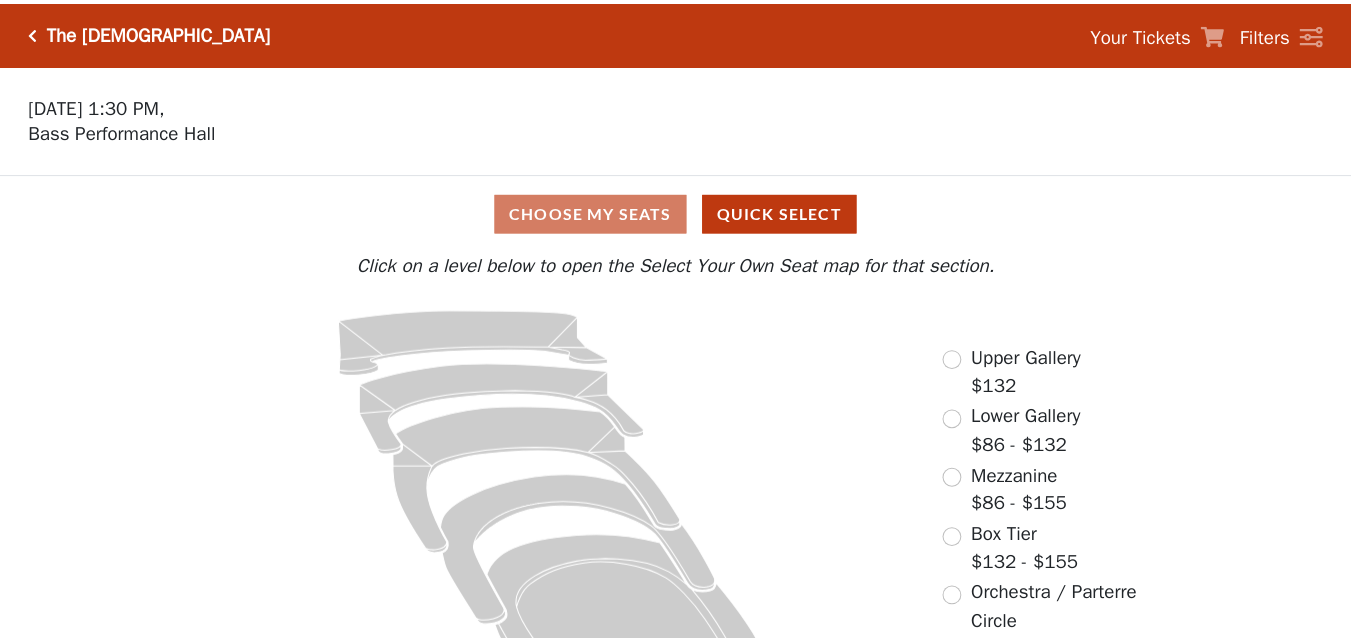 scroll, scrollTop: 0, scrollLeft: 0, axis: both 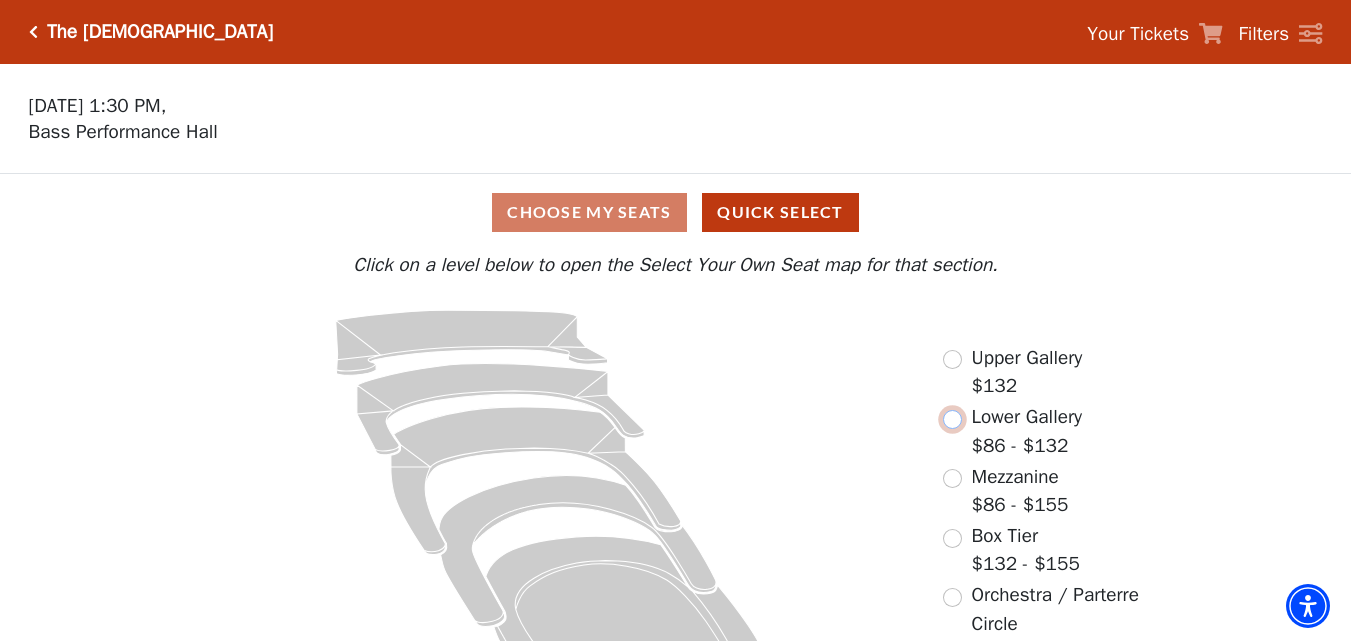 click at bounding box center (952, 419) 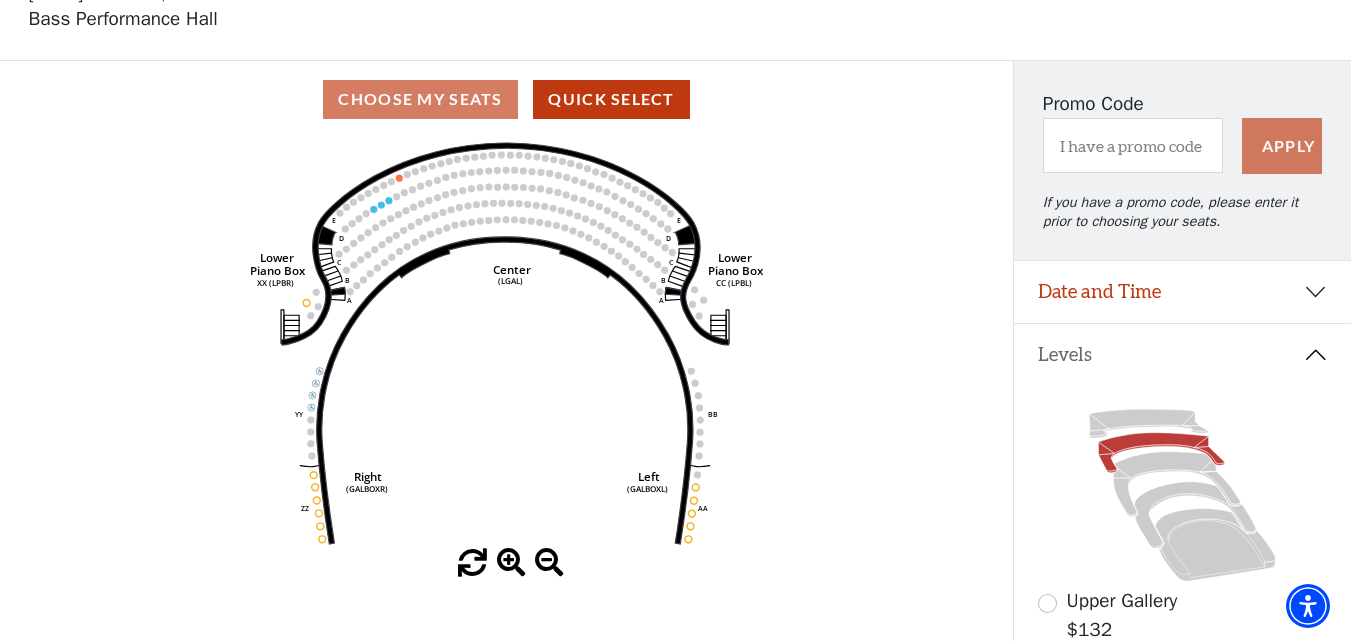 scroll, scrollTop: 400, scrollLeft: 0, axis: vertical 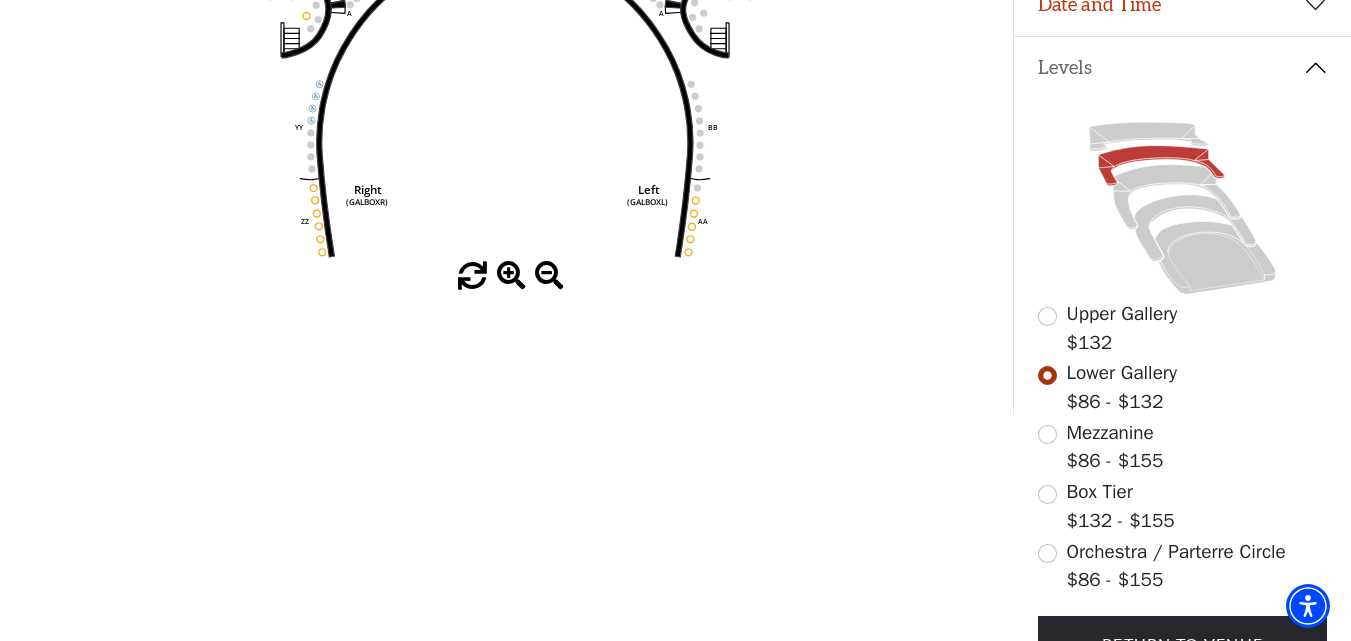 click at bounding box center [511, 276] 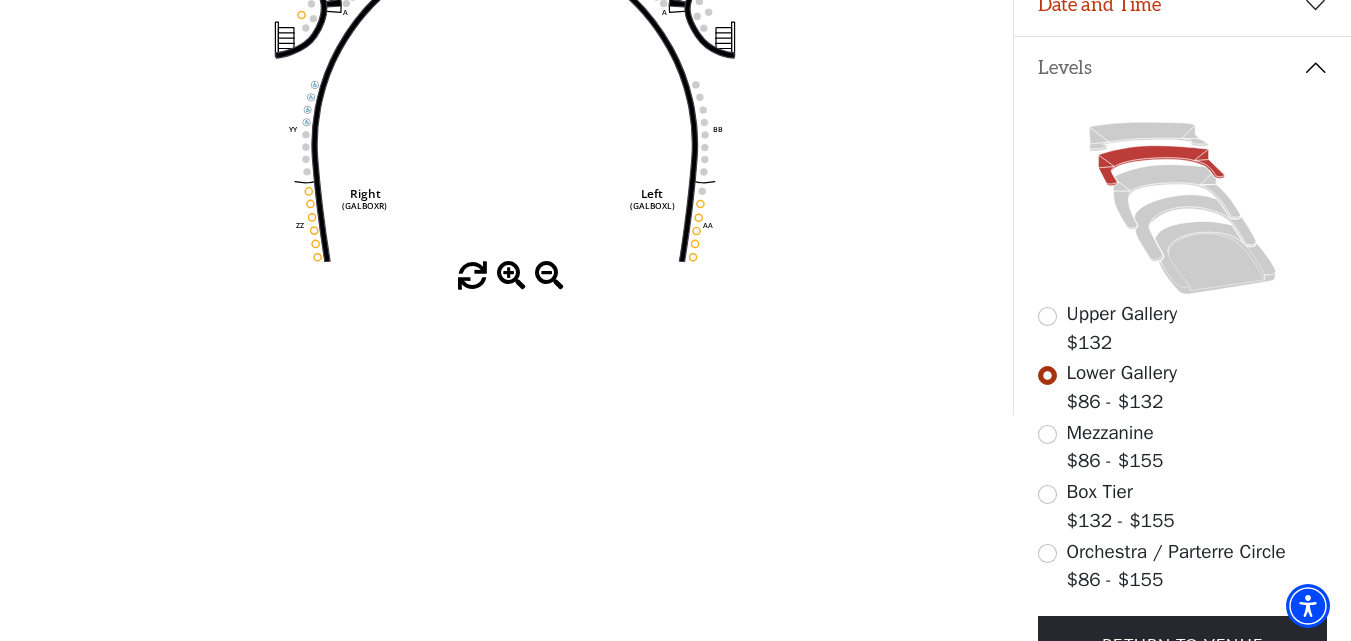 click at bounding box center [511, 276] 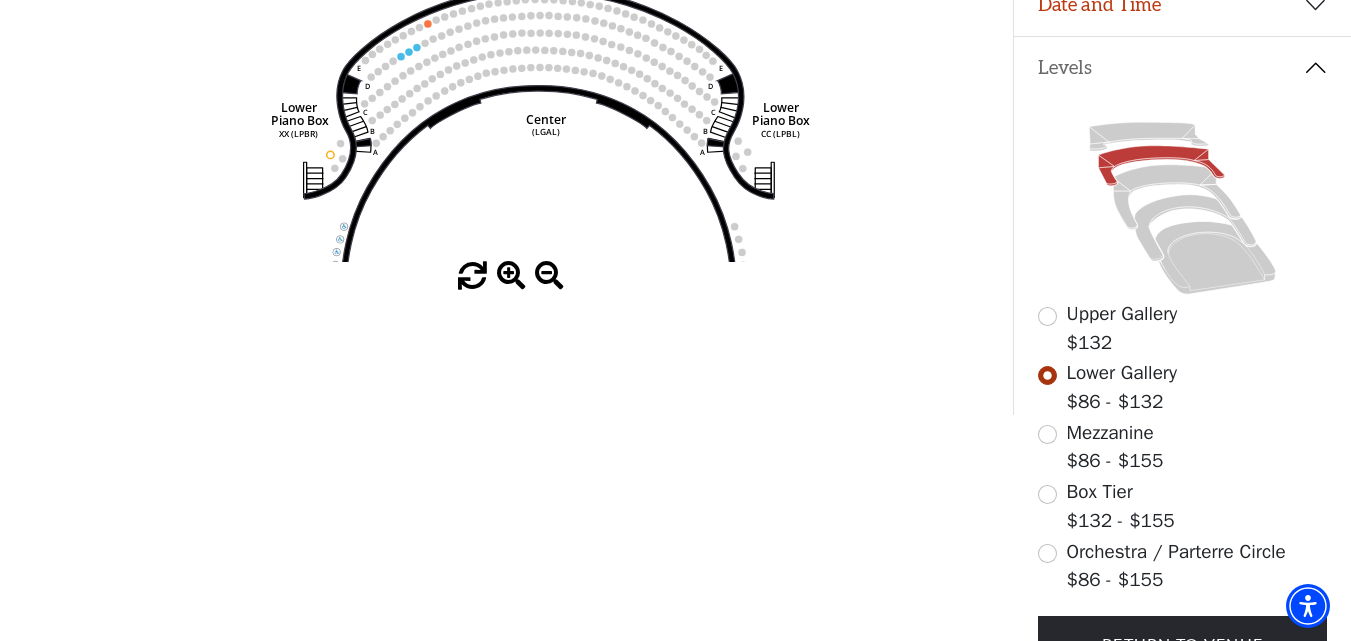 drag, startPoint x: 519, startPoint y: 161, endPoint x: 543, endPoint y: 286, distance: 127.28315 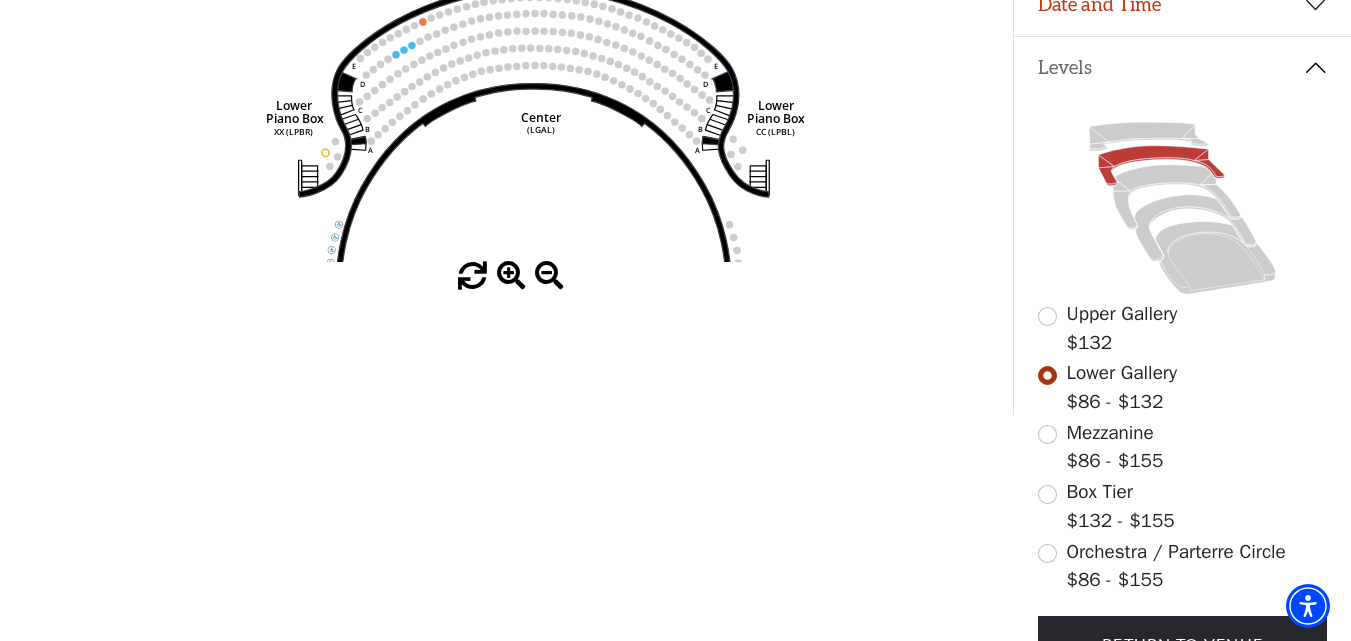 click at bounding box center [511, 276] 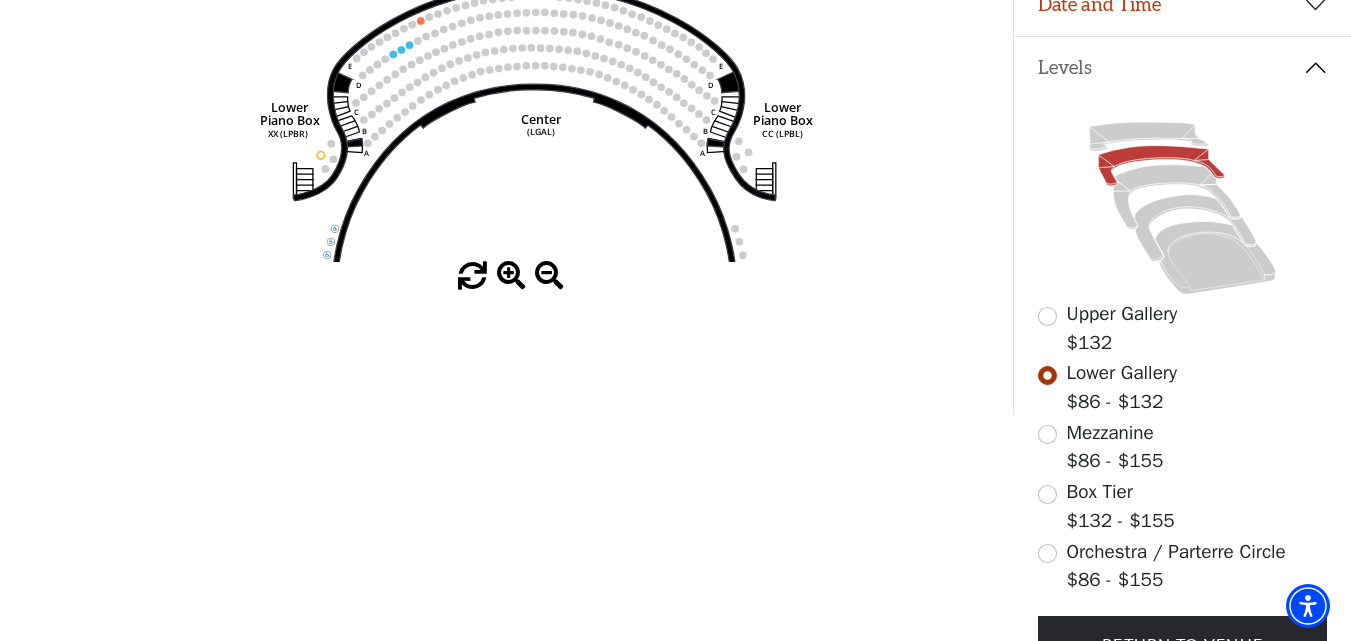 click at bounding box center [511, 276] 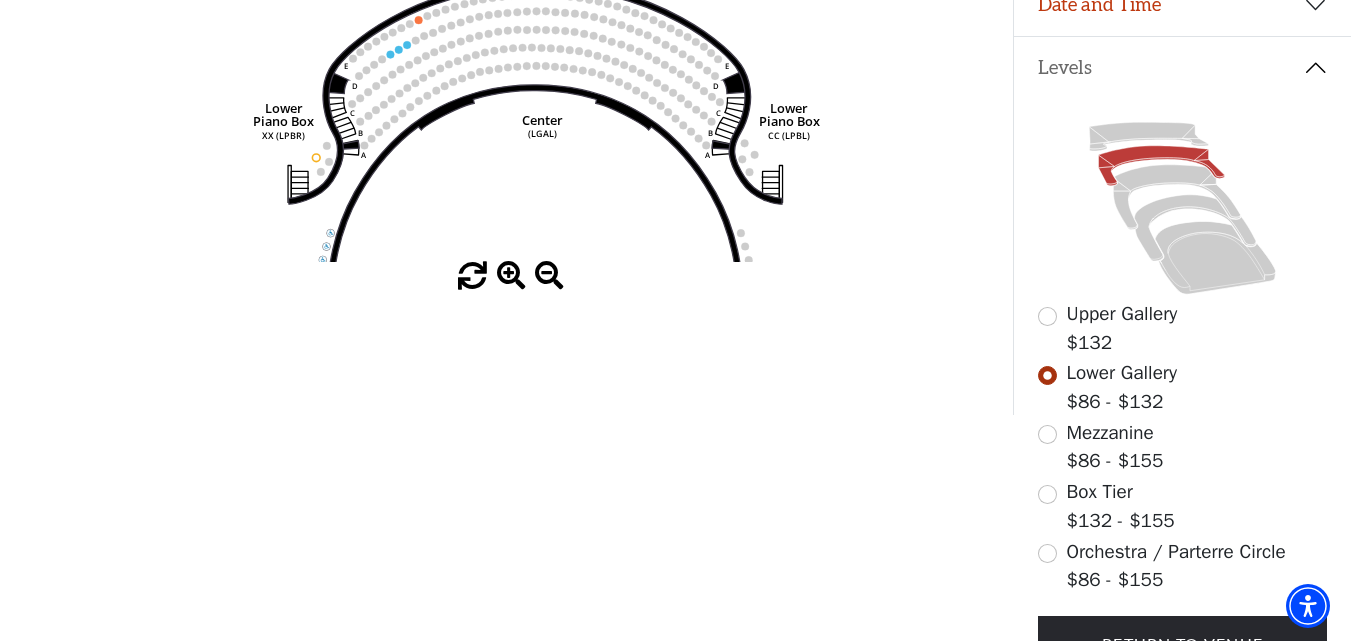 click at bounding box center [511, 276] 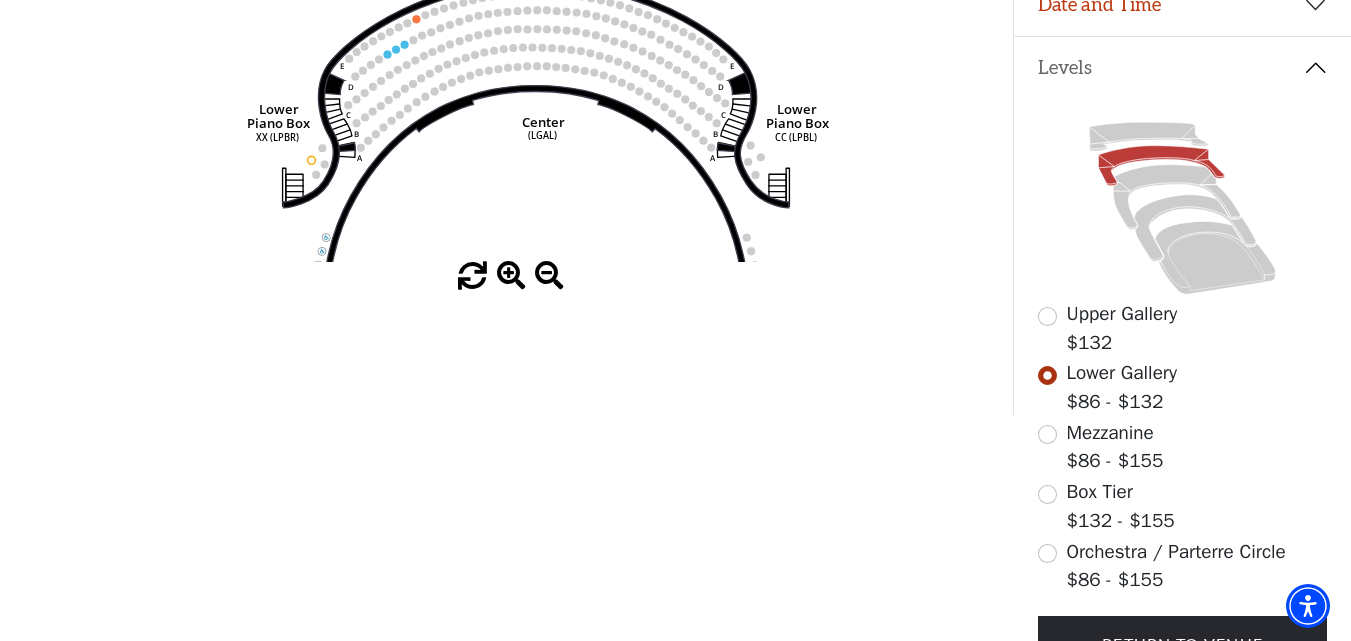 click at bounding box center (511, 276) 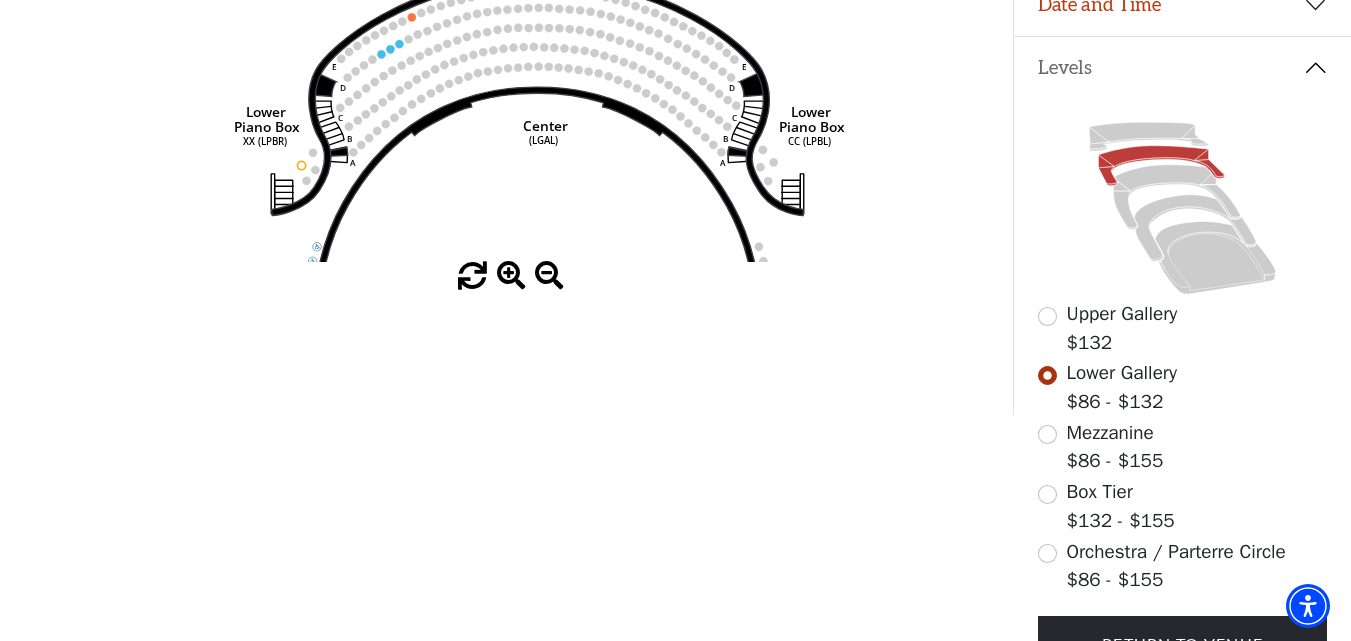 click at bounding box center (511, 276) 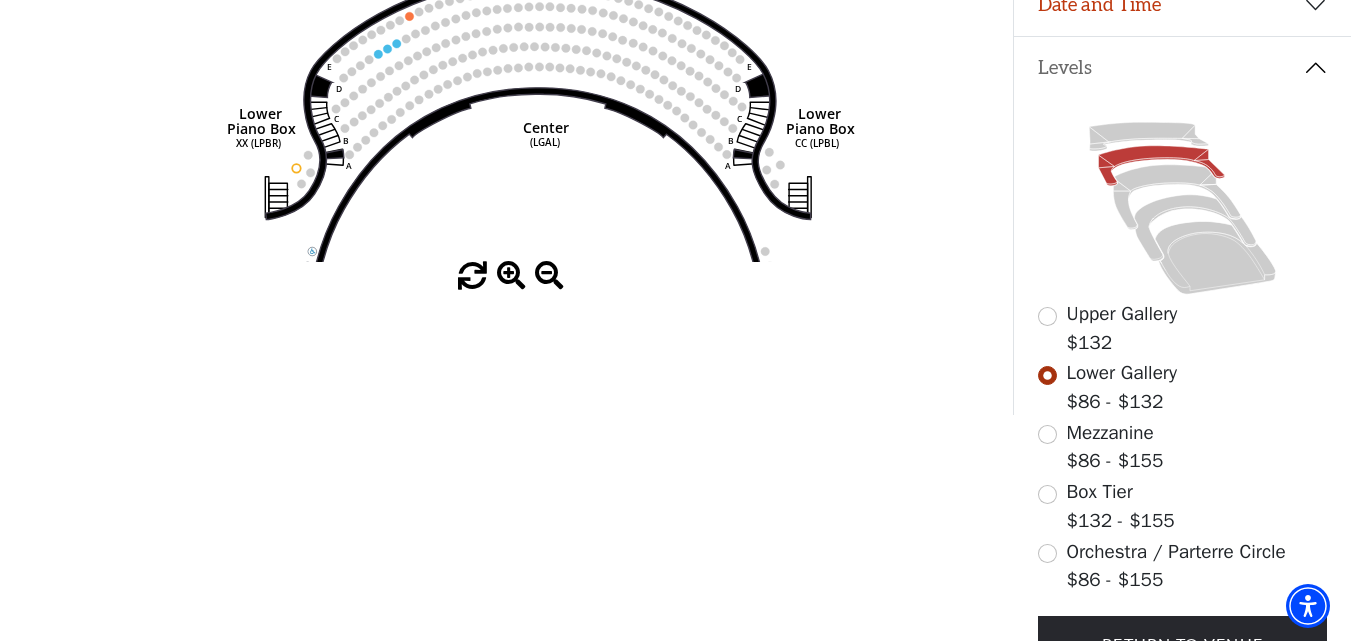click at bounding box center (511, 276) 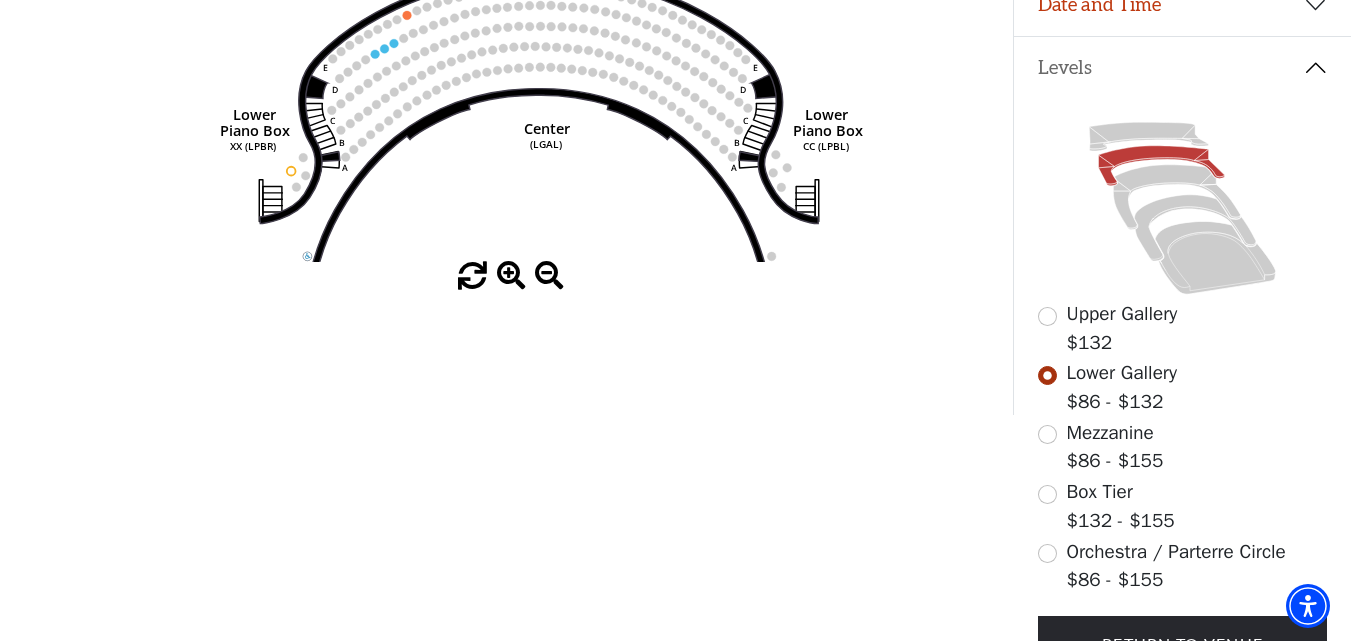 click at bounding box center [511, 276] 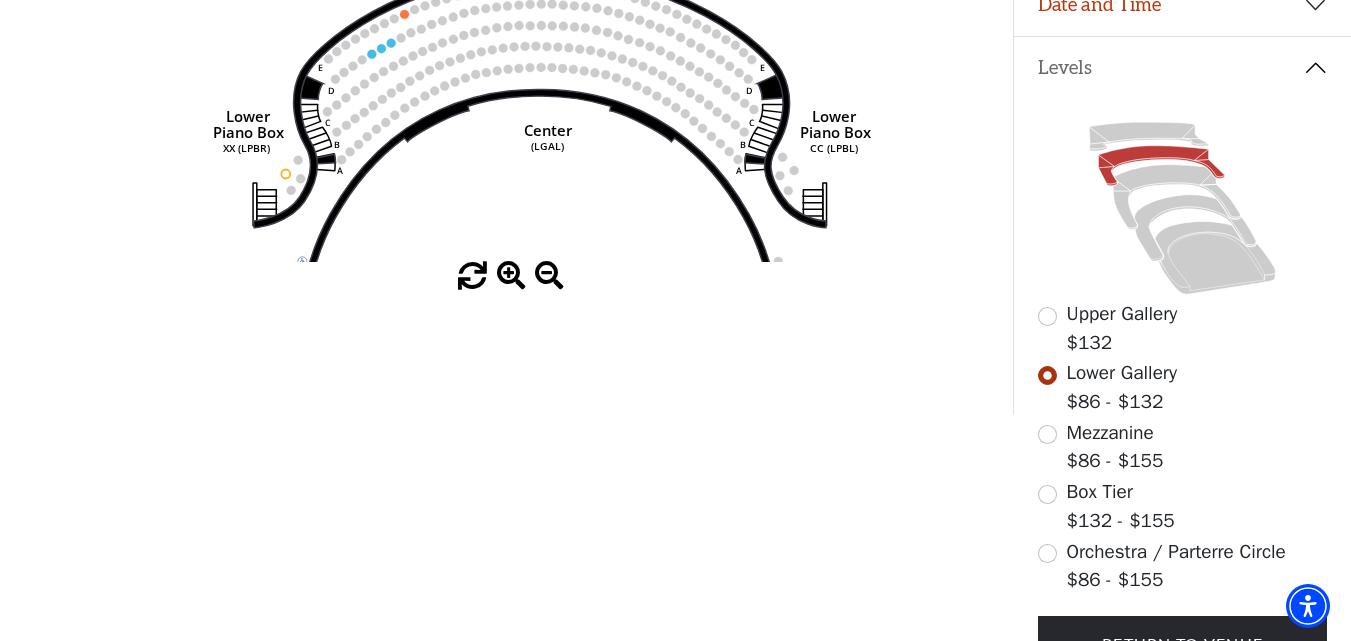 click at bounding box center [511, 276] 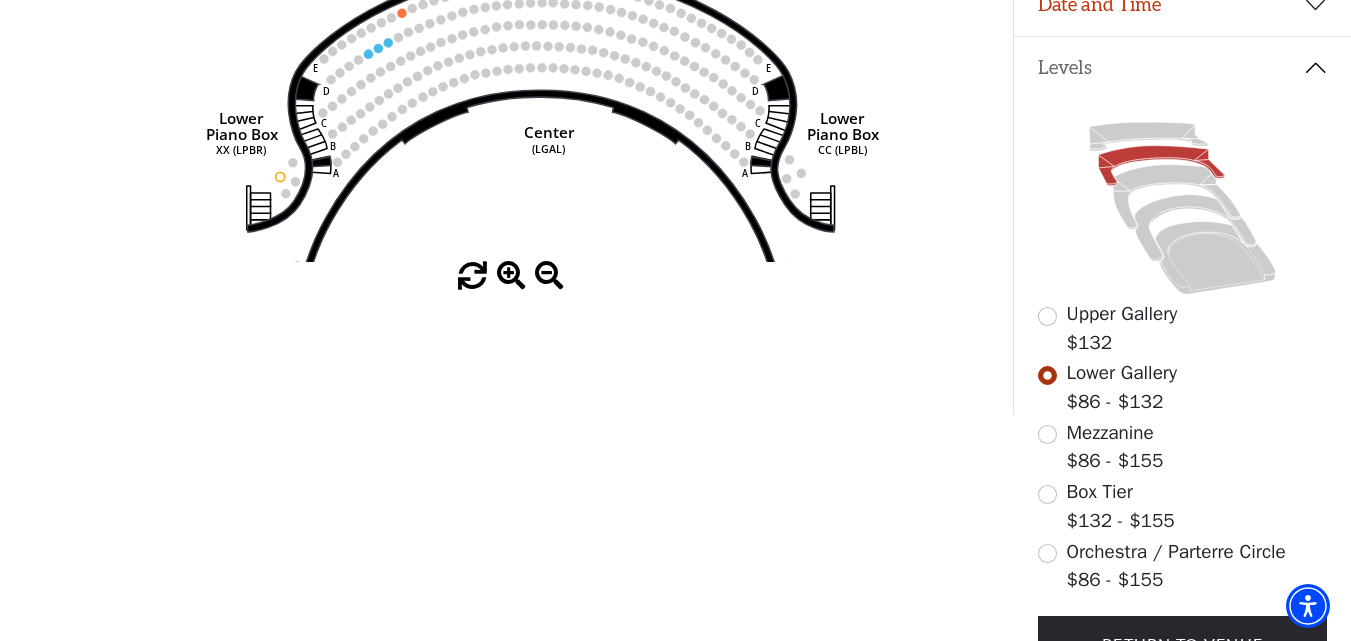 click at bounding box center [511, 276] 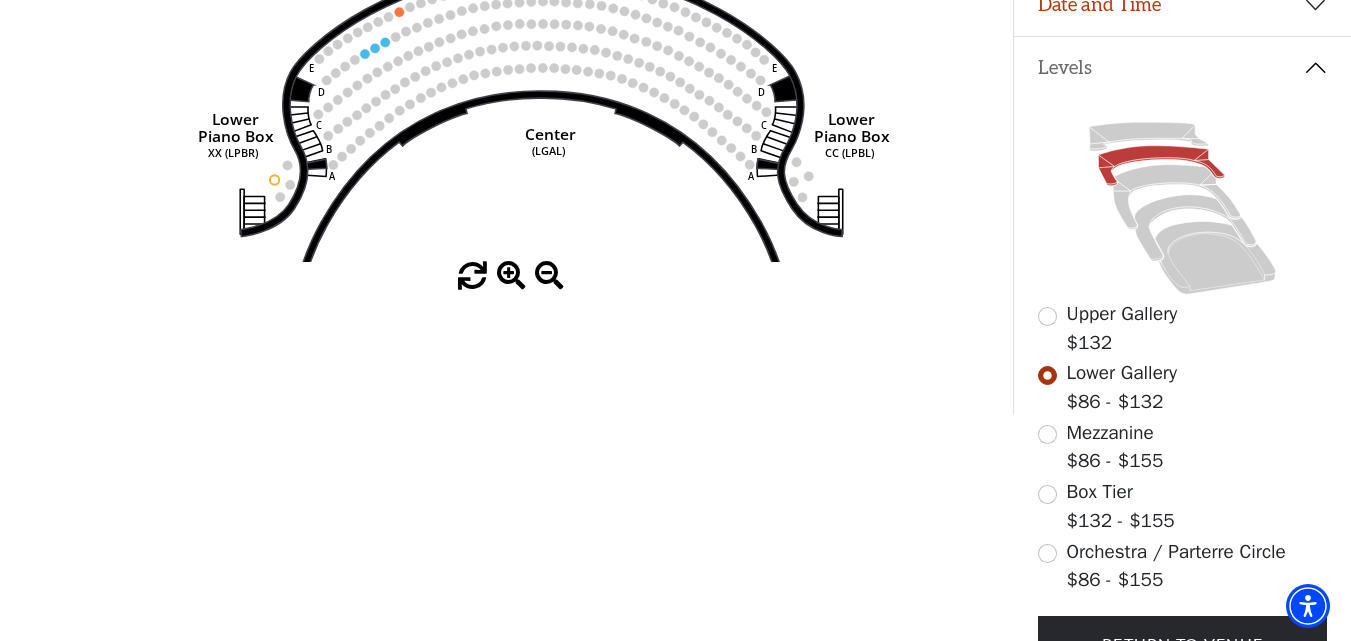 click at bounding box center [511, 276] 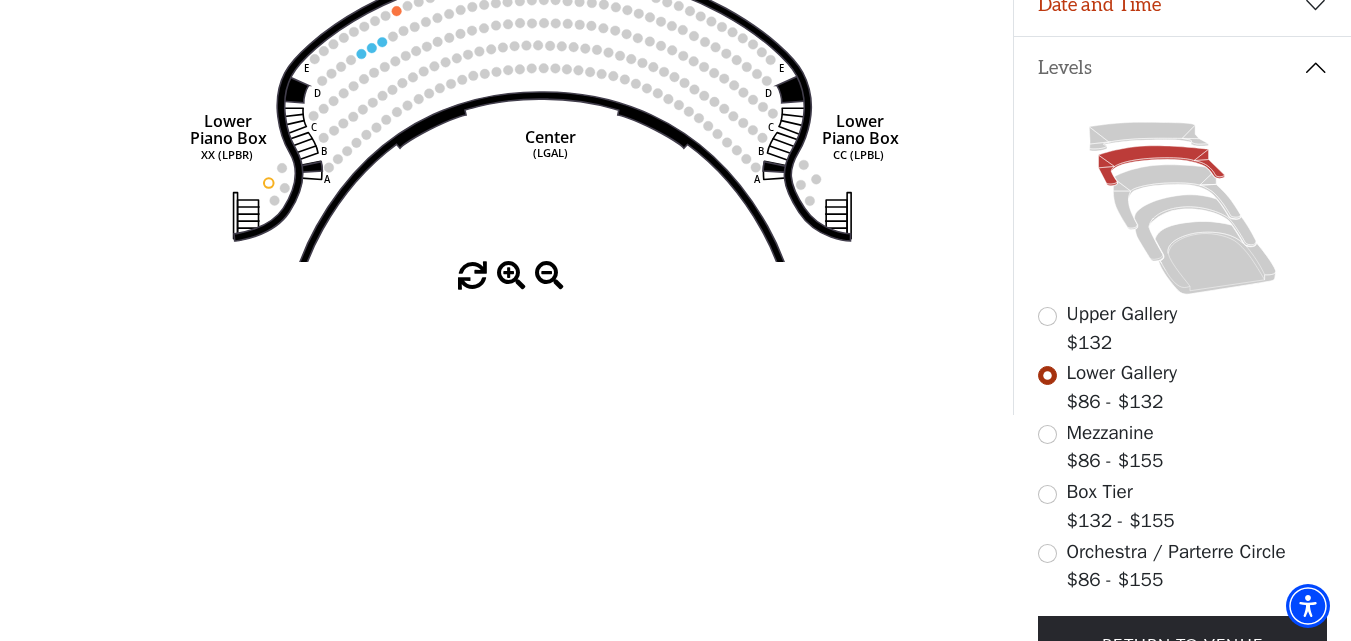click at bounding box center [511, 276] 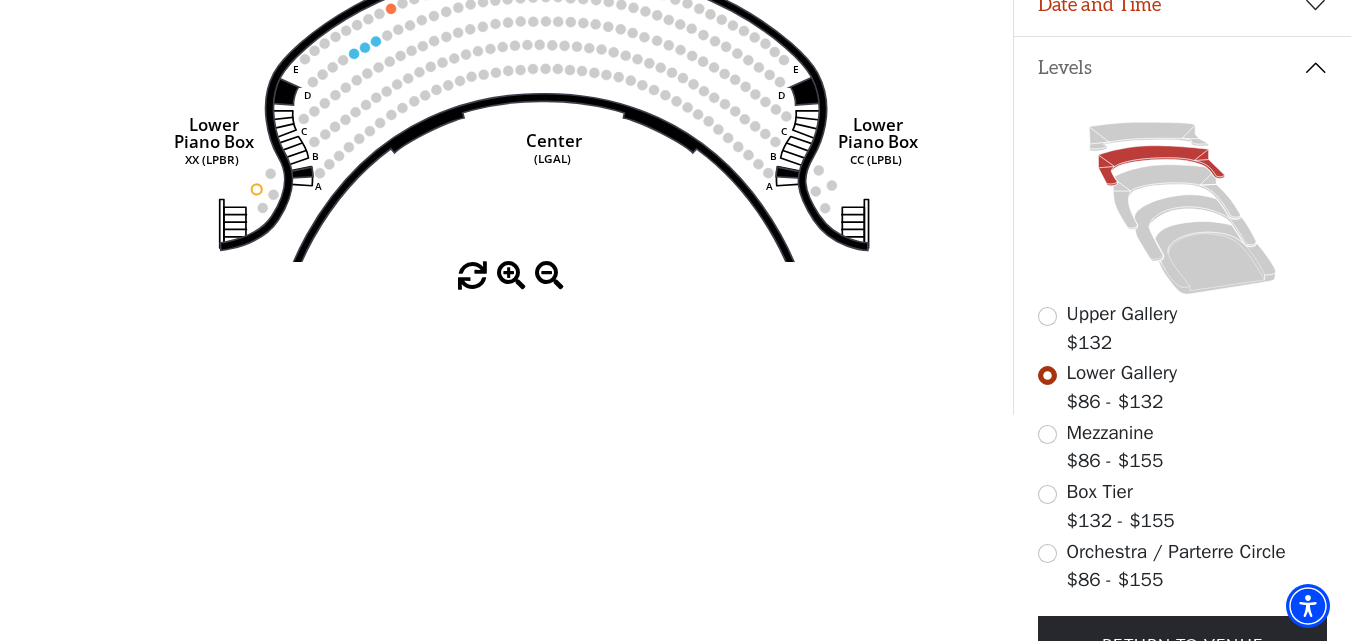 click at bounding box center [511, 276] 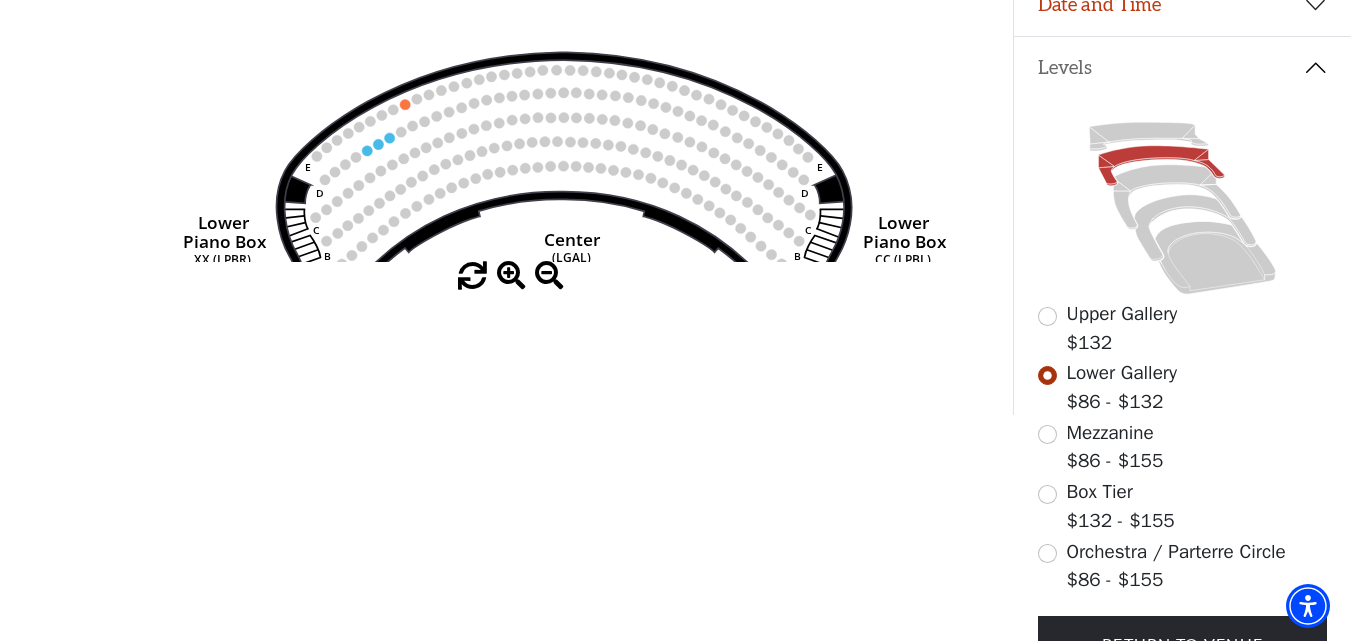drag, startPoint x: 540, startPoint y: 193, endPoint x: 556, endPoint y: 290, distance: 98.31073 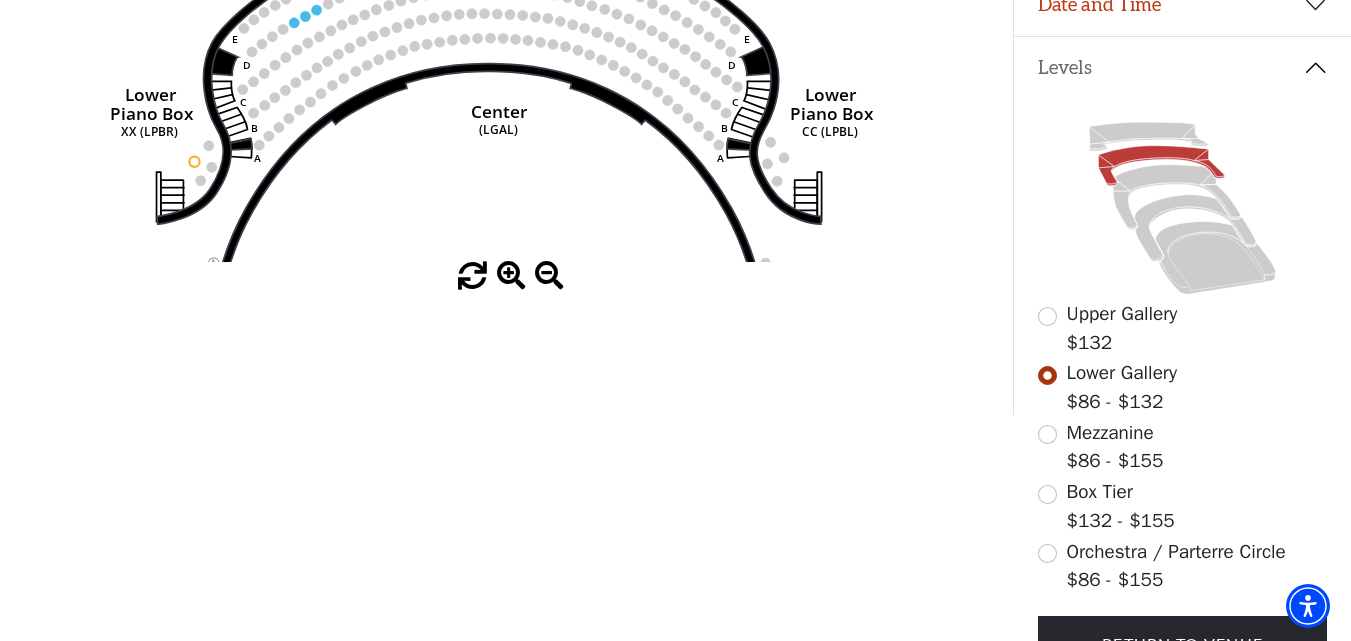 drag, startPoint x: 584, startPoint y: 172, endPoint x: 512, endPoint y: 108, distance: 96.332756 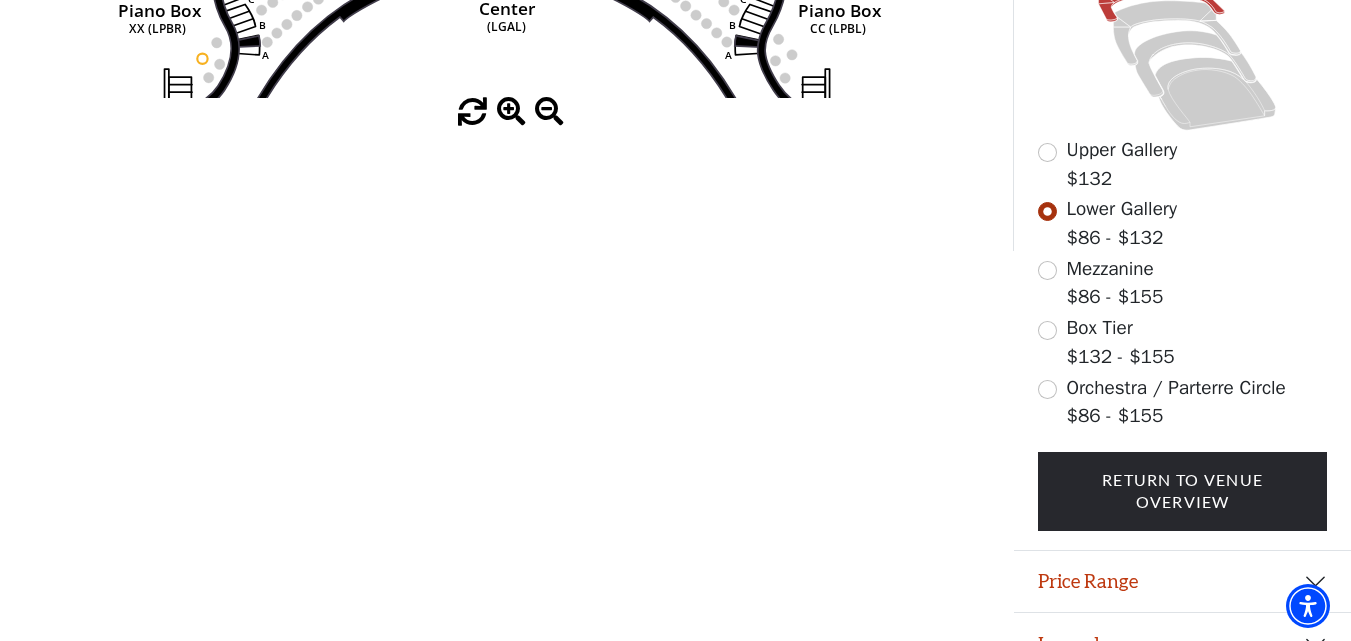 scroll, scrollTop: 598, scrollLeft: 0, axis: vertical 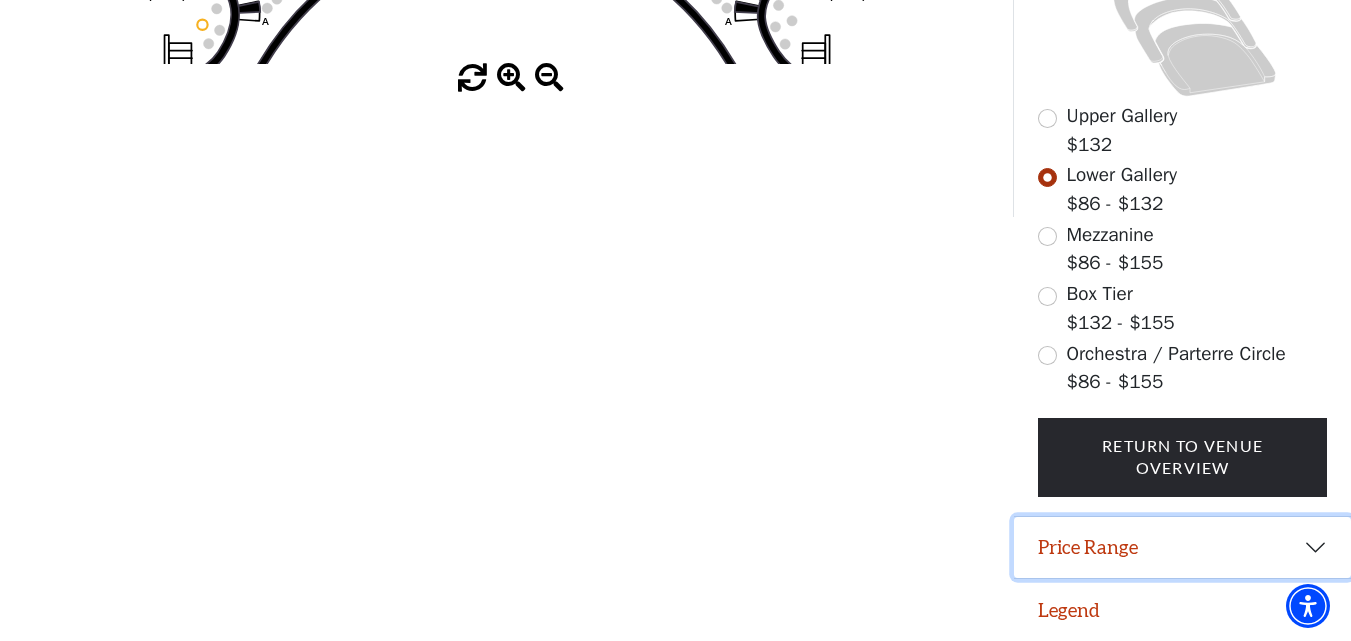 click on "Price Range" at bounding box center (1182, 548) 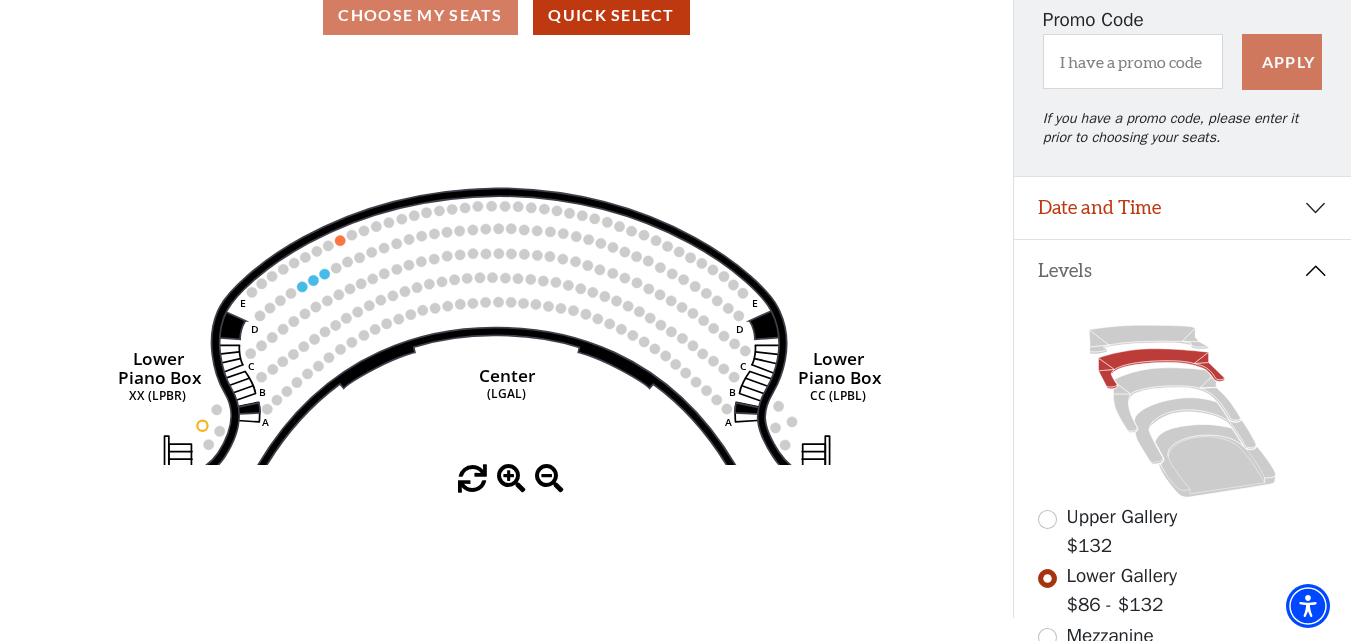 scroll, scrollTop: 198, scrollLeft: 0, axis: vertical 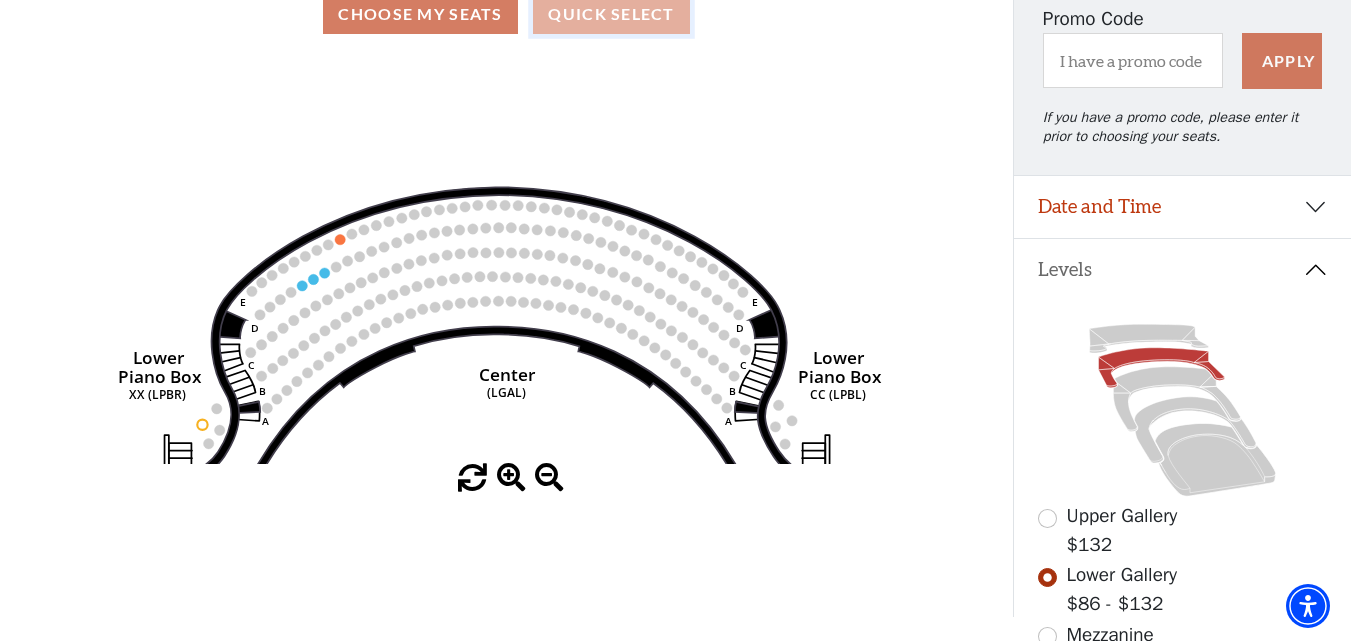 click on "Quick Select" at bounding box center (611, 14) 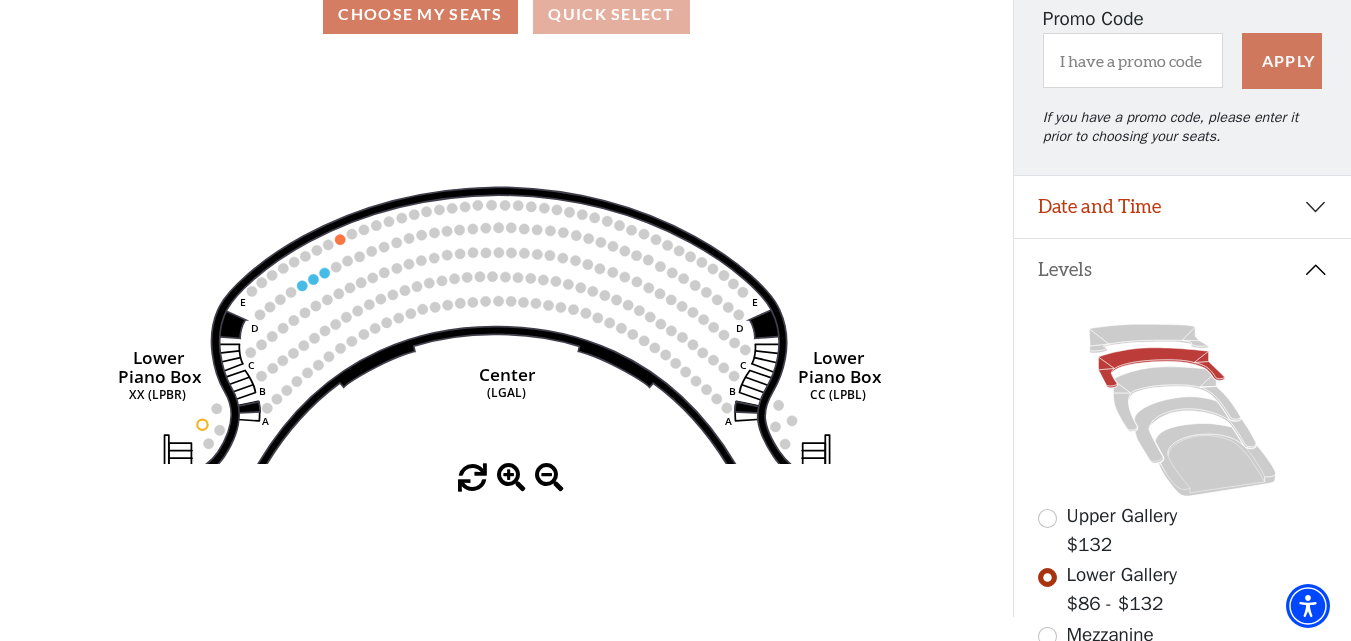 scroll, scrollTop: 0, scrollLeft: 0, axis: both 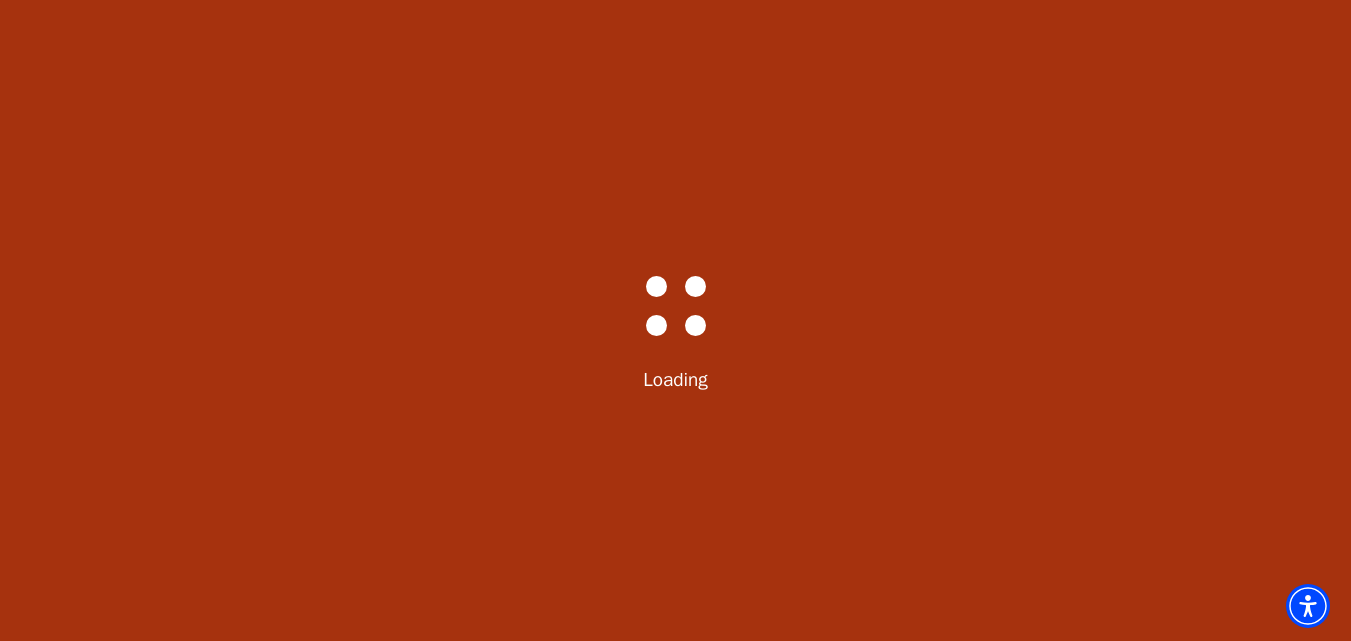 select on "6288" 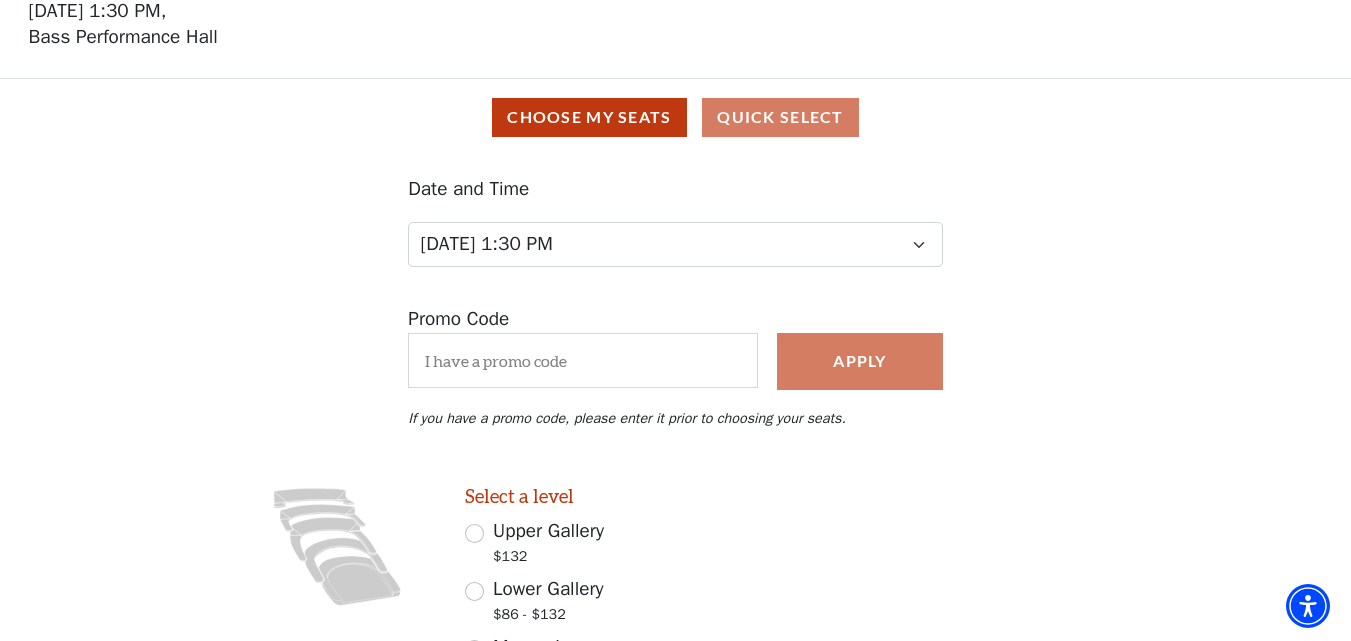 scroll, scrollTop: 400, scrollLeft: 0, axis: vertical 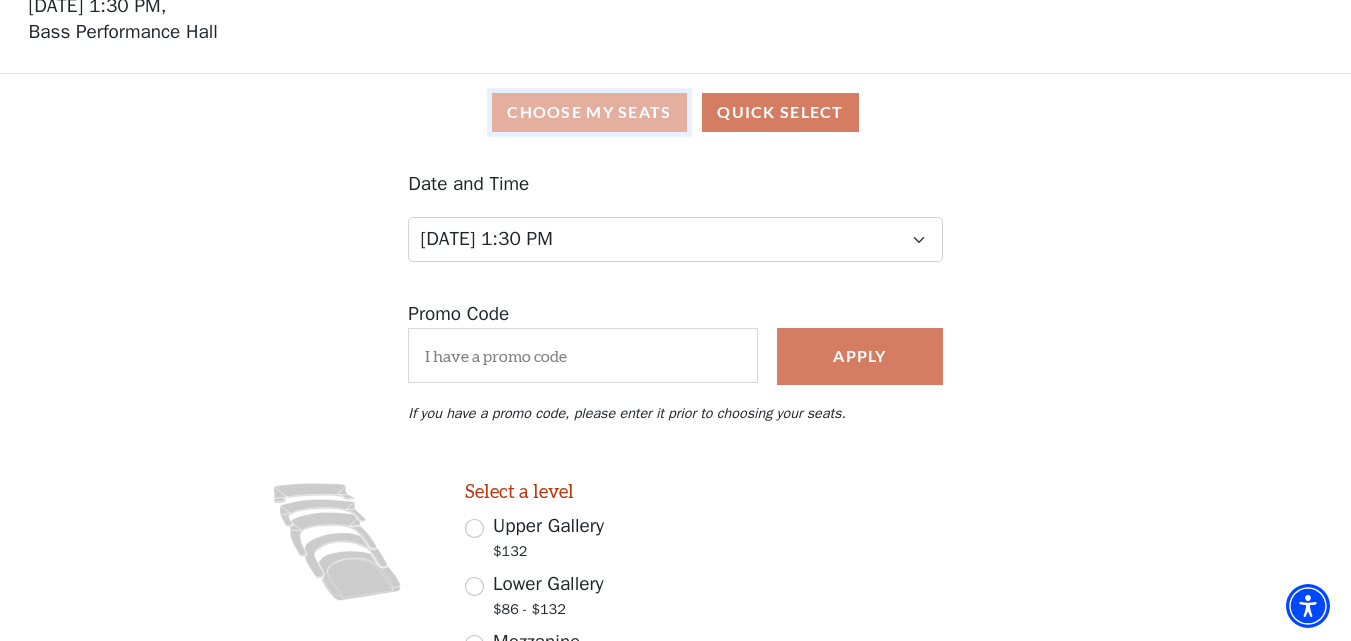 click on "Choose My Seats" at bounding box center (589, 112) 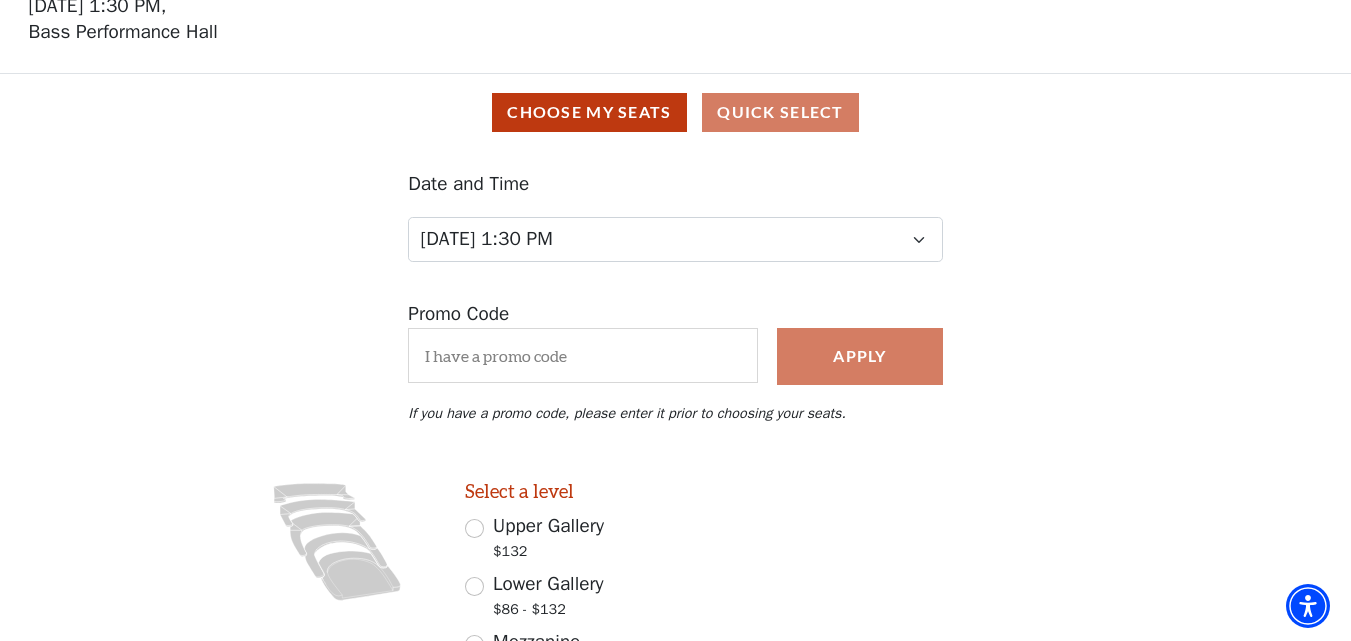 scroll, scrollTop: 74, scrollLeft: 0, axis: vertical 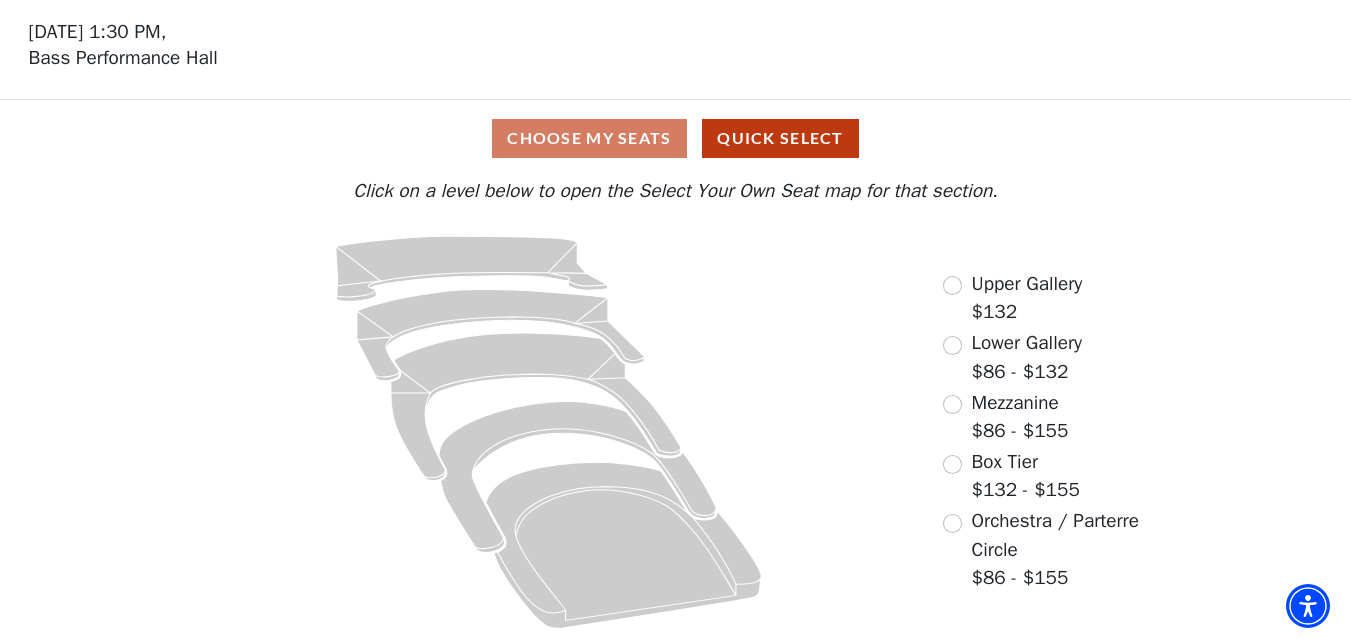 click on "Lower Gallery" at bounding box center (1027, 343) 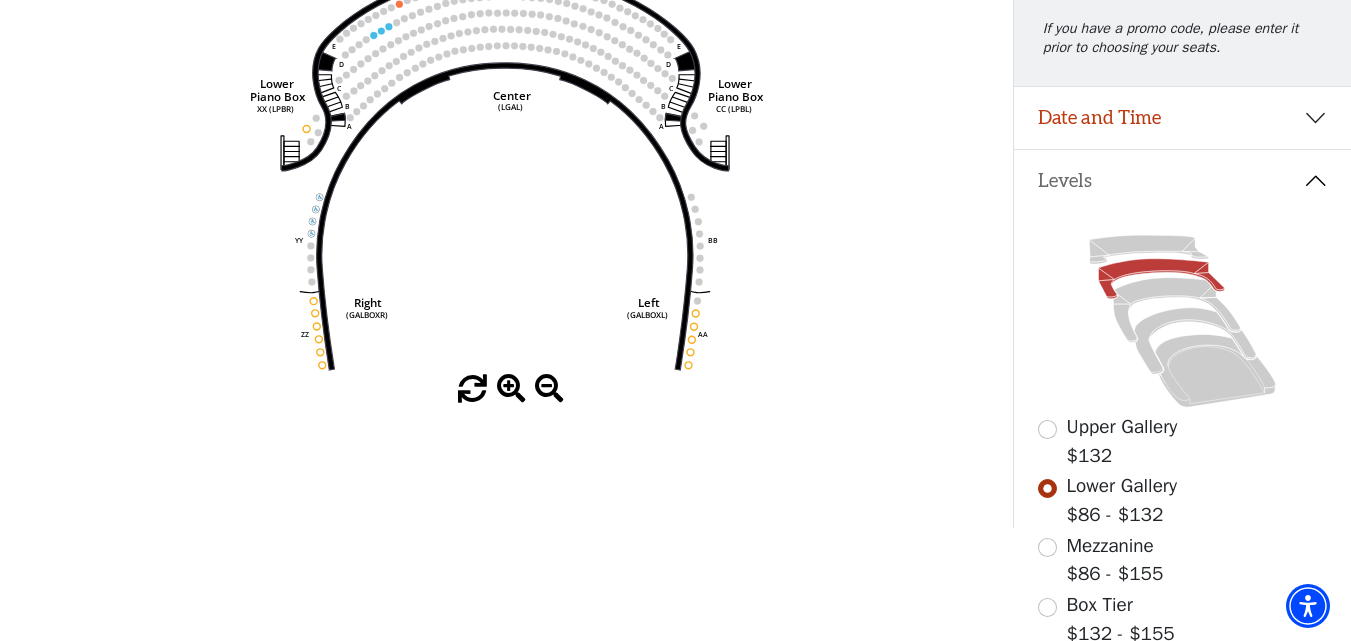 scroll, scrollTop: 293, scrollLeft: 0, axis: vertical 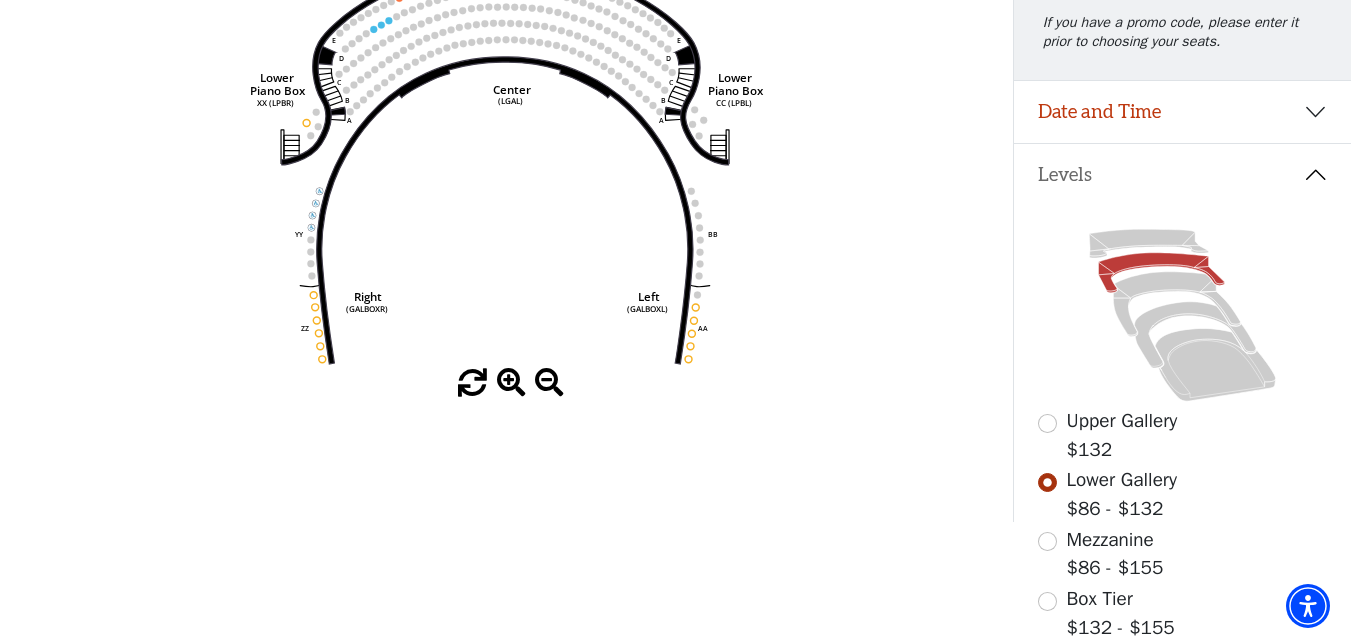 click on "Upper Gallery" at bounding box center [1122, 421] 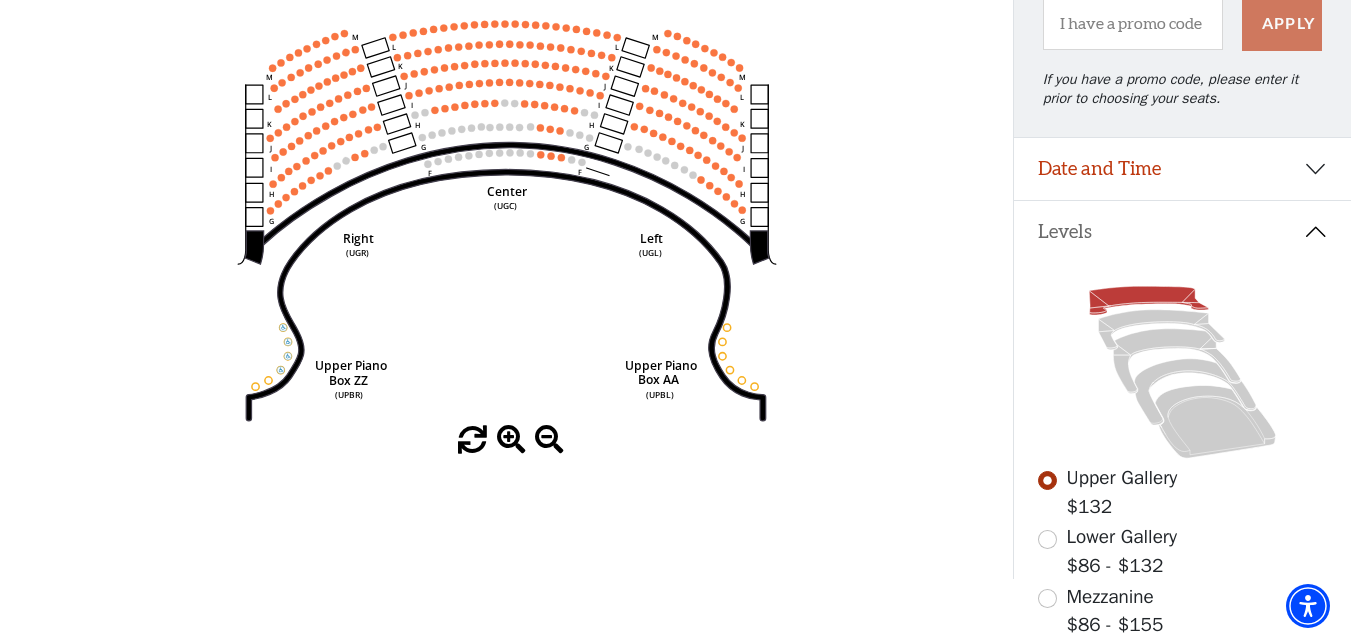 scroll, scrollTop: 493, scrollLeft: 0, axis: vertical 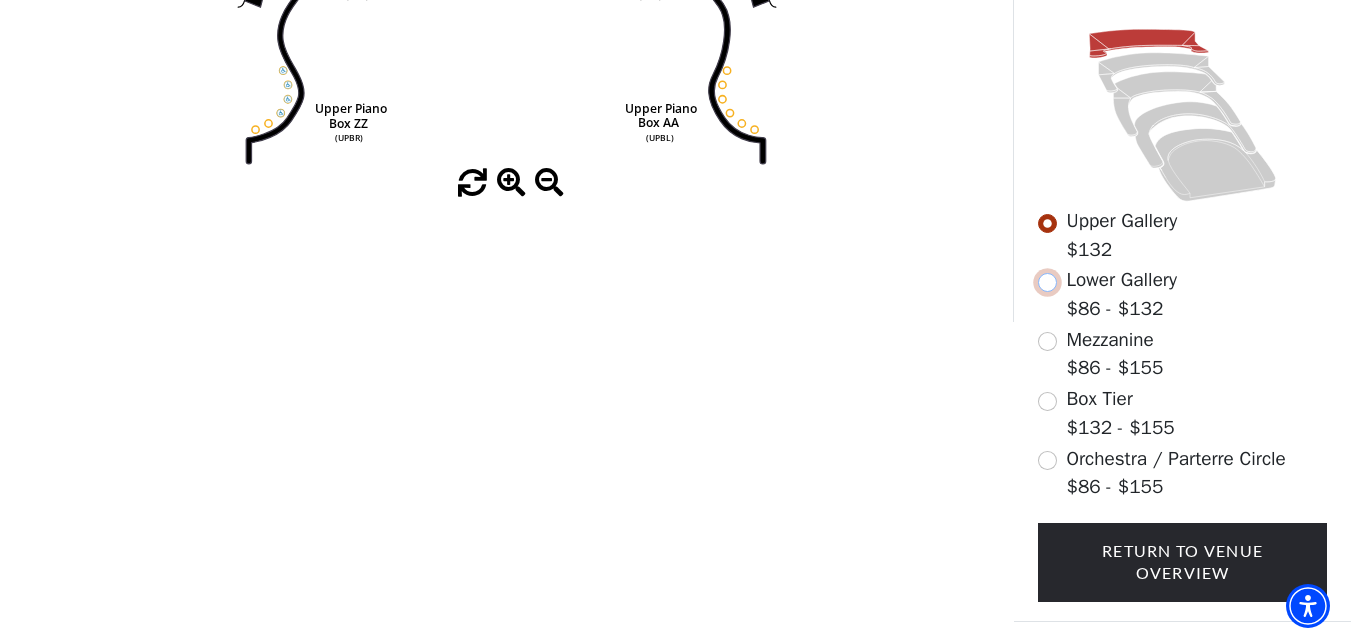 click at bounding box center (1047, 282) 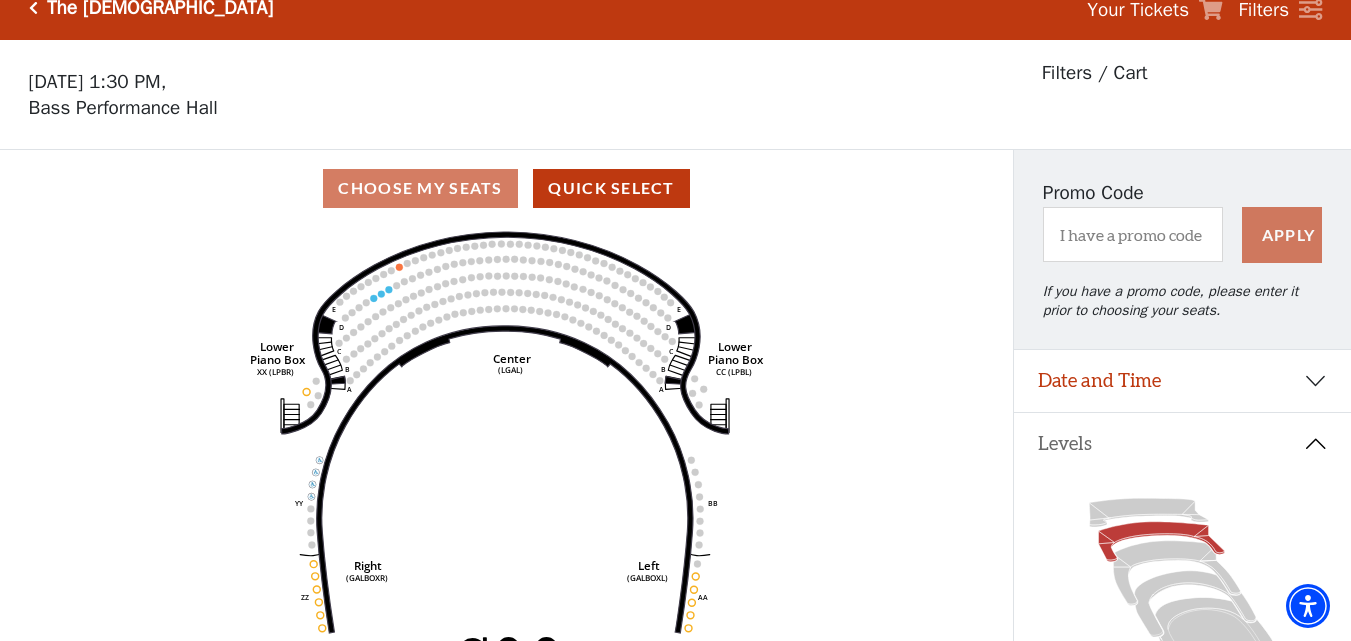 scroll, scrollTop: 0, scrollLeft: 0, axis: both 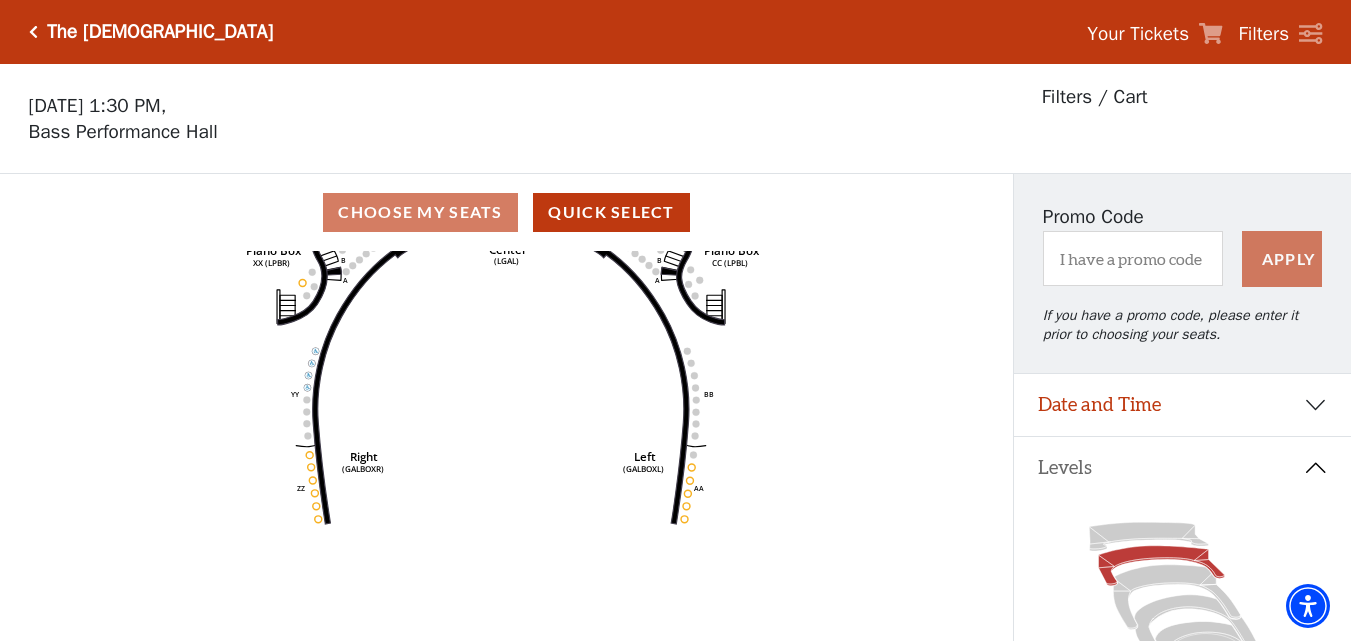 drag, startPoint x: 616, startPoint y: 510, endPoint x: 612, endPoint y: 413, distance: 97.082436 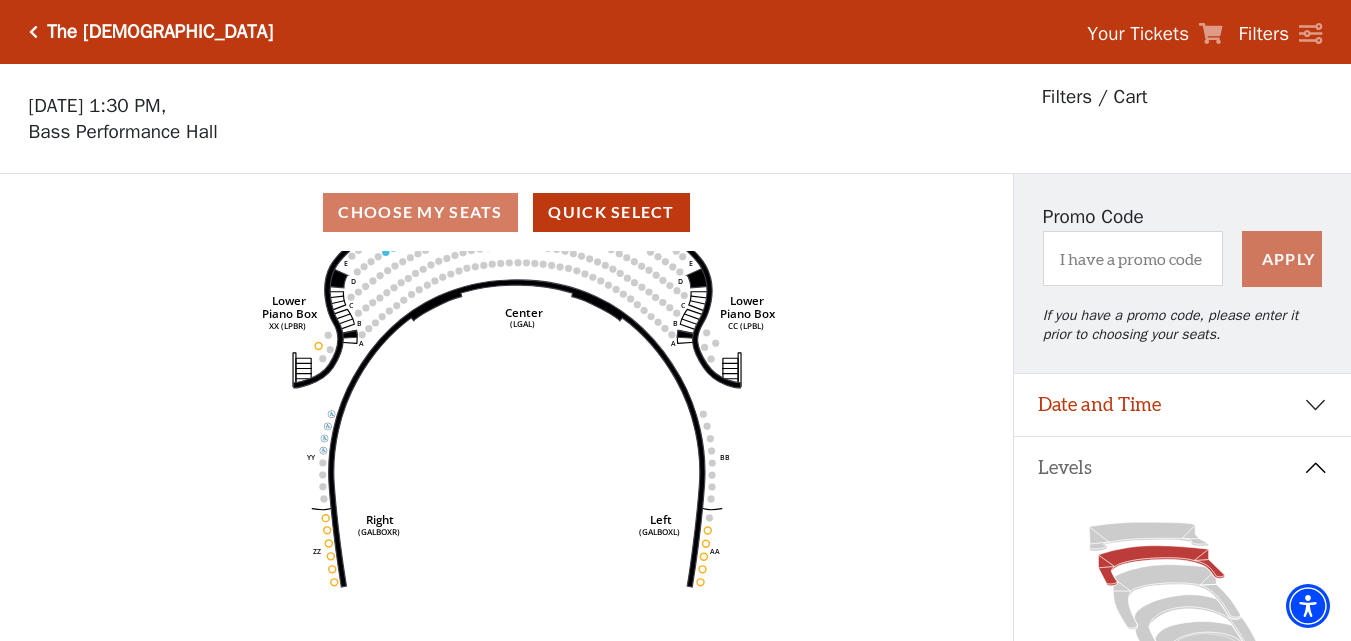 drag, startPoint x: 434, startPoint y: 361, endPoint x: 450, endPoint y: 424, distance: 65 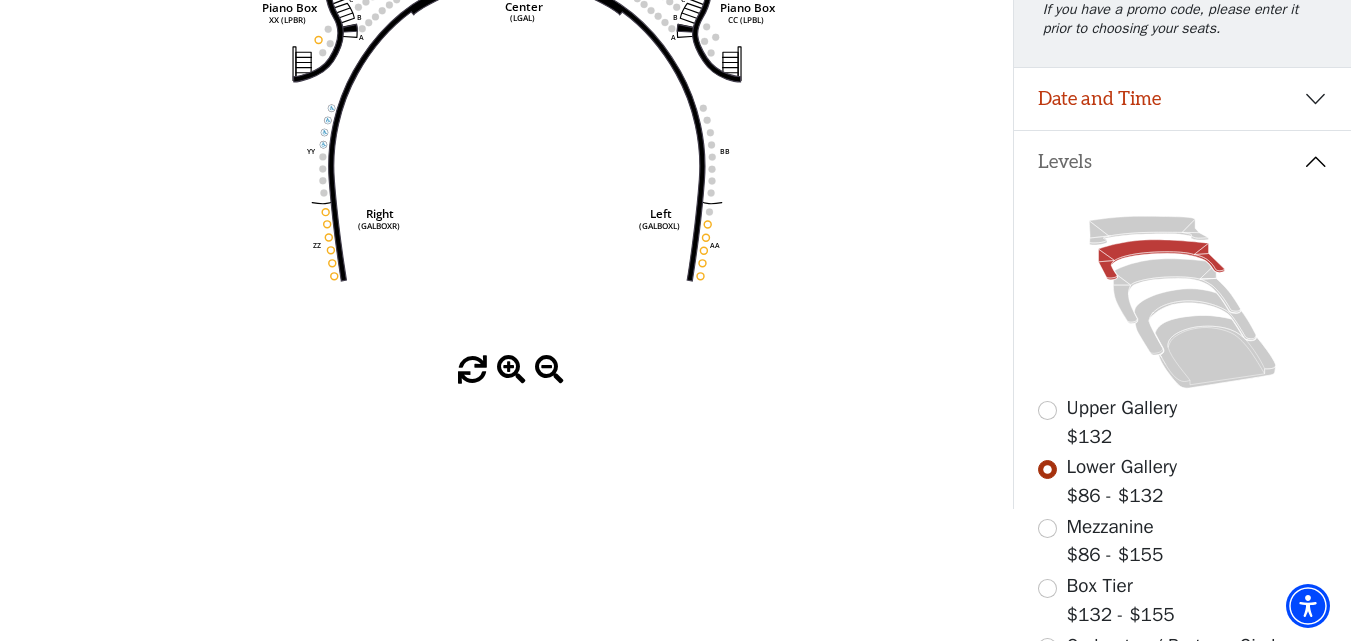 scroll, scrollTop: 298, scrollLeft: 0, axis: vertical 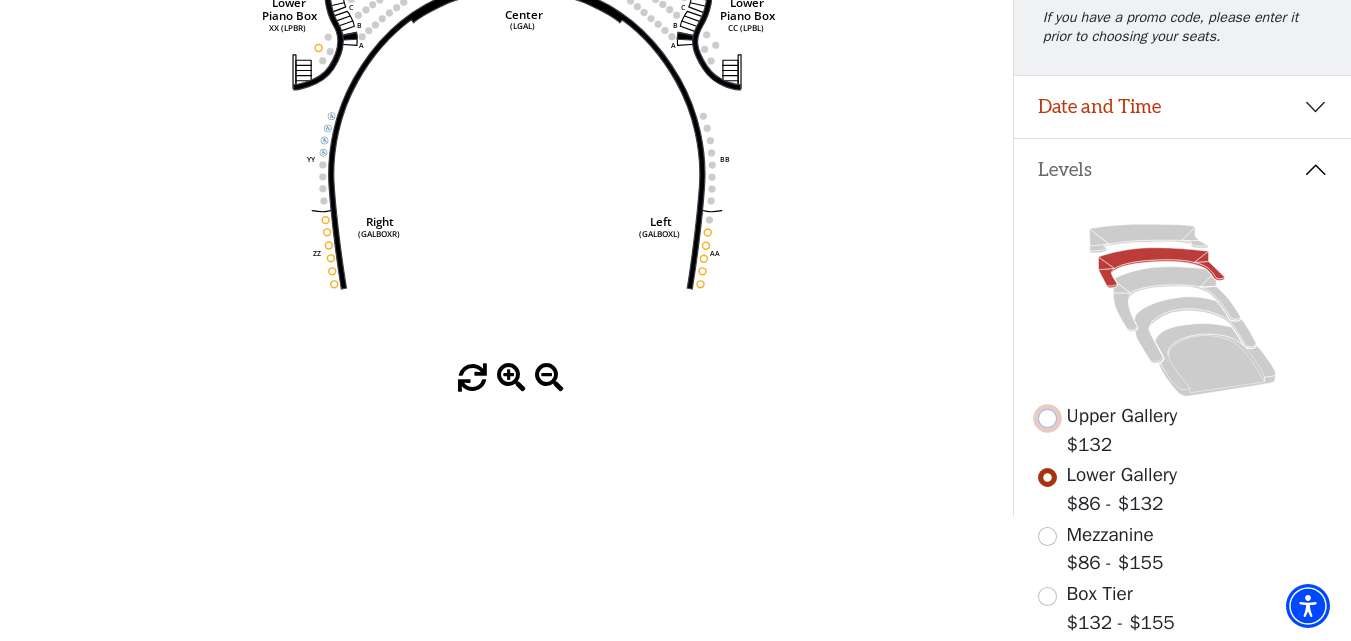click at bounding box center [1047, 418] 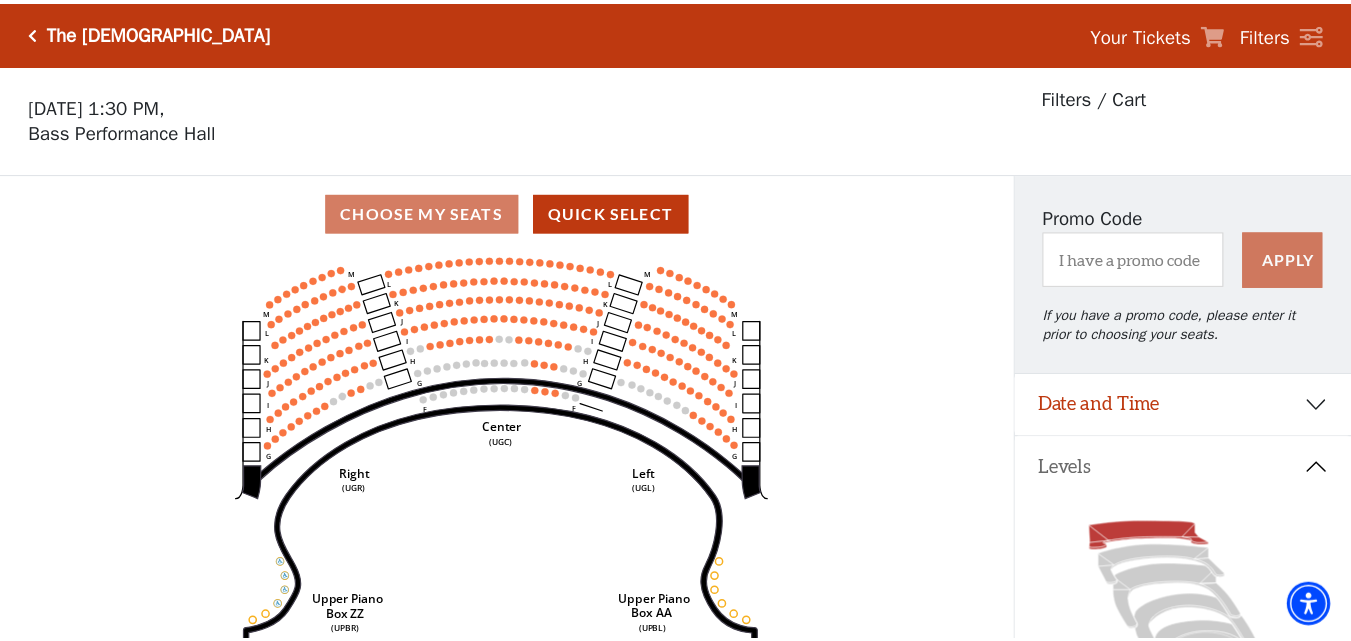 scroll, scrollTop: 93, scrollLeft: 0, axis: vertical 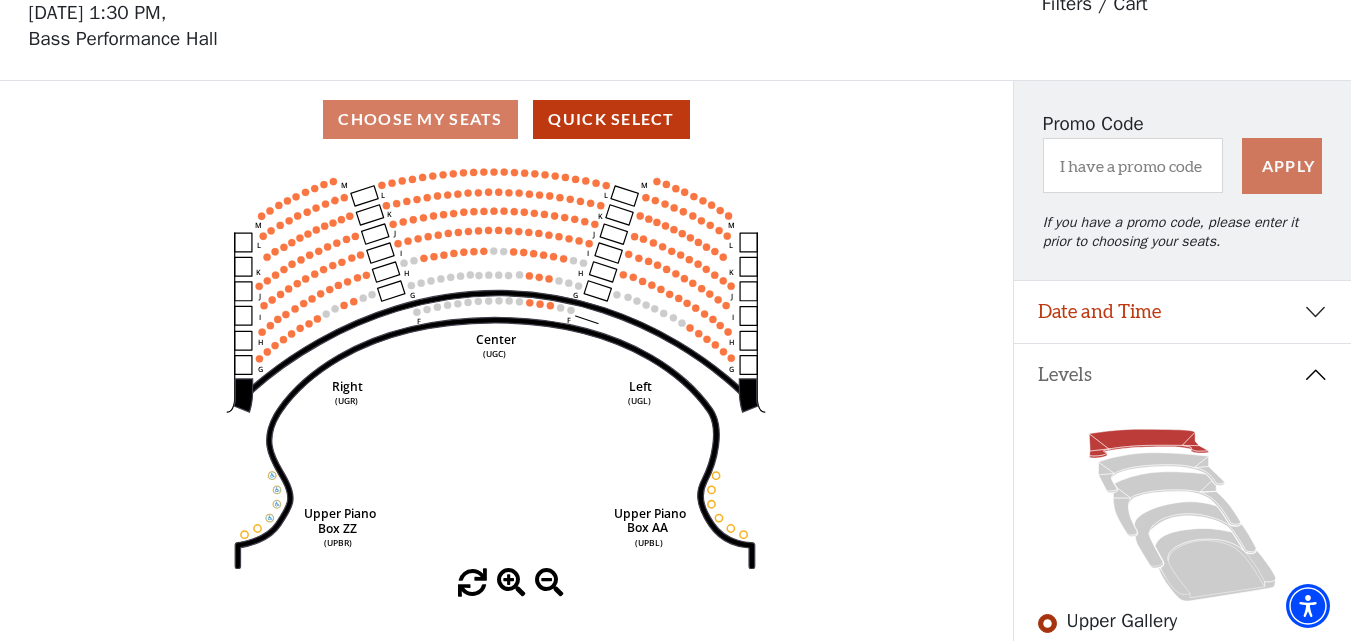 drag, startPoint x: 573, startPoint y: 378, endPoint x: 553, endPoint y: 427, distance: 52.924473 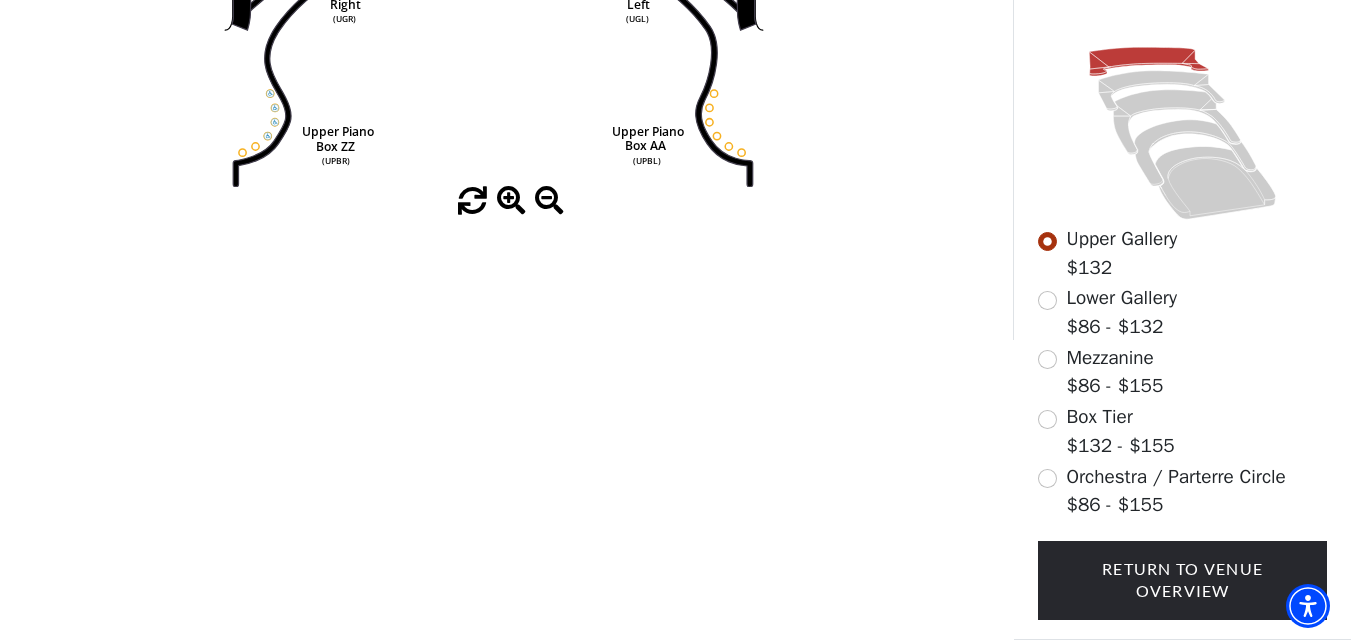 scroll, scrollTop: 500, scrollLeft: 0, axis: vertical 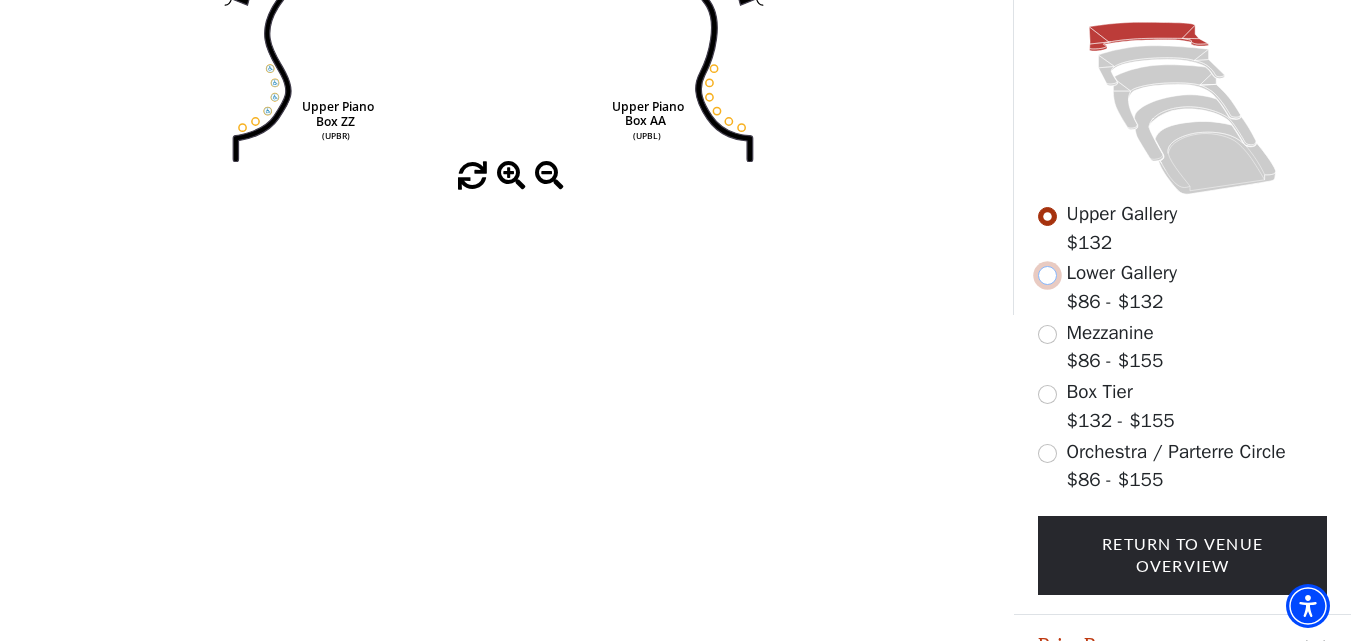 click at bounding box center [1047, 275] 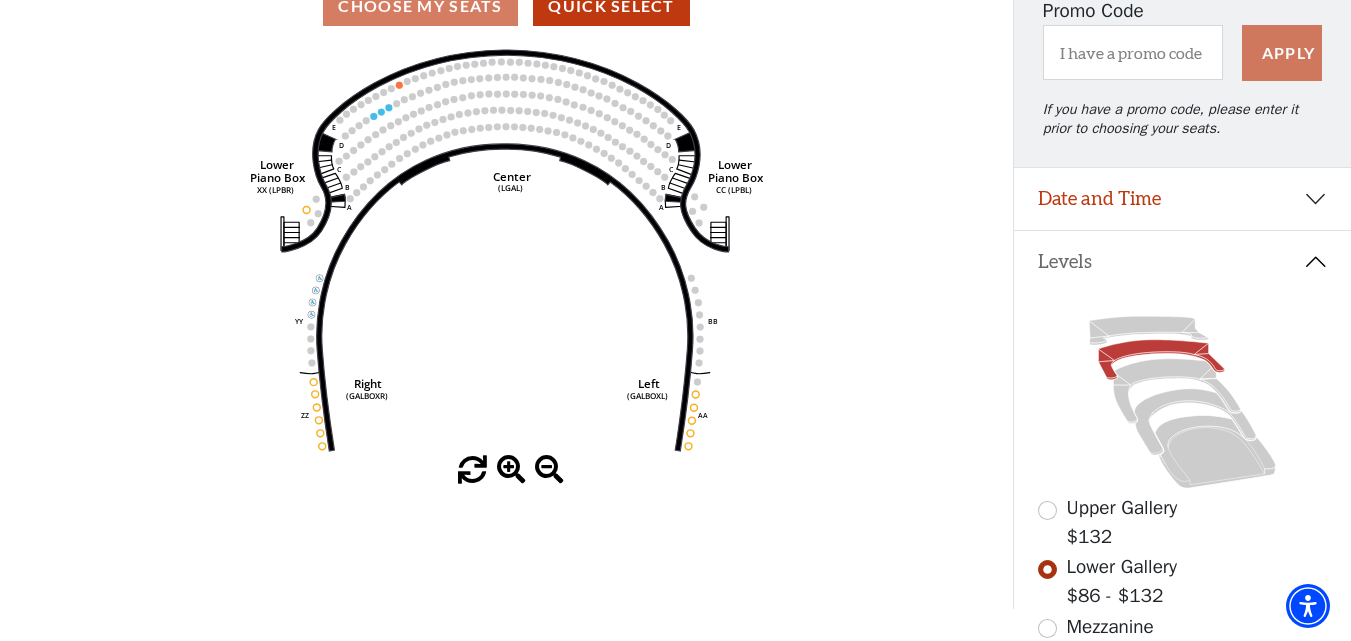 scroll, scrollTop: 393, scrollLeft: 0, axis: vertical 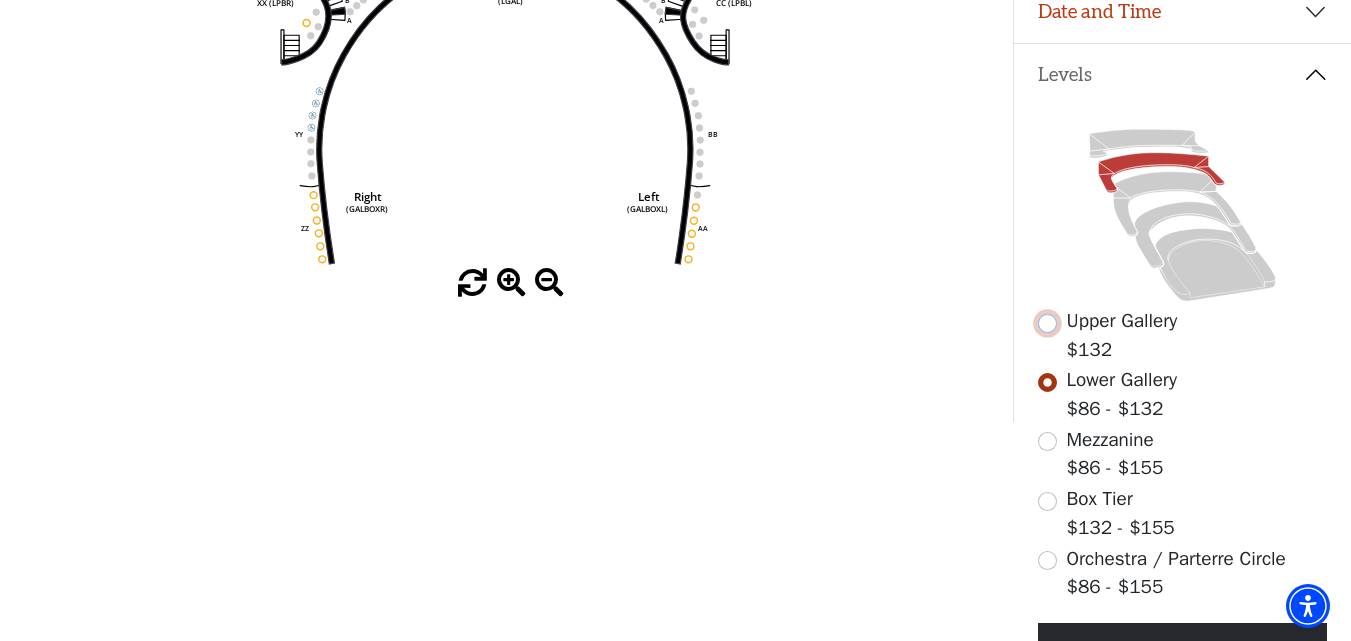 click at bounding box center (1047, 323) 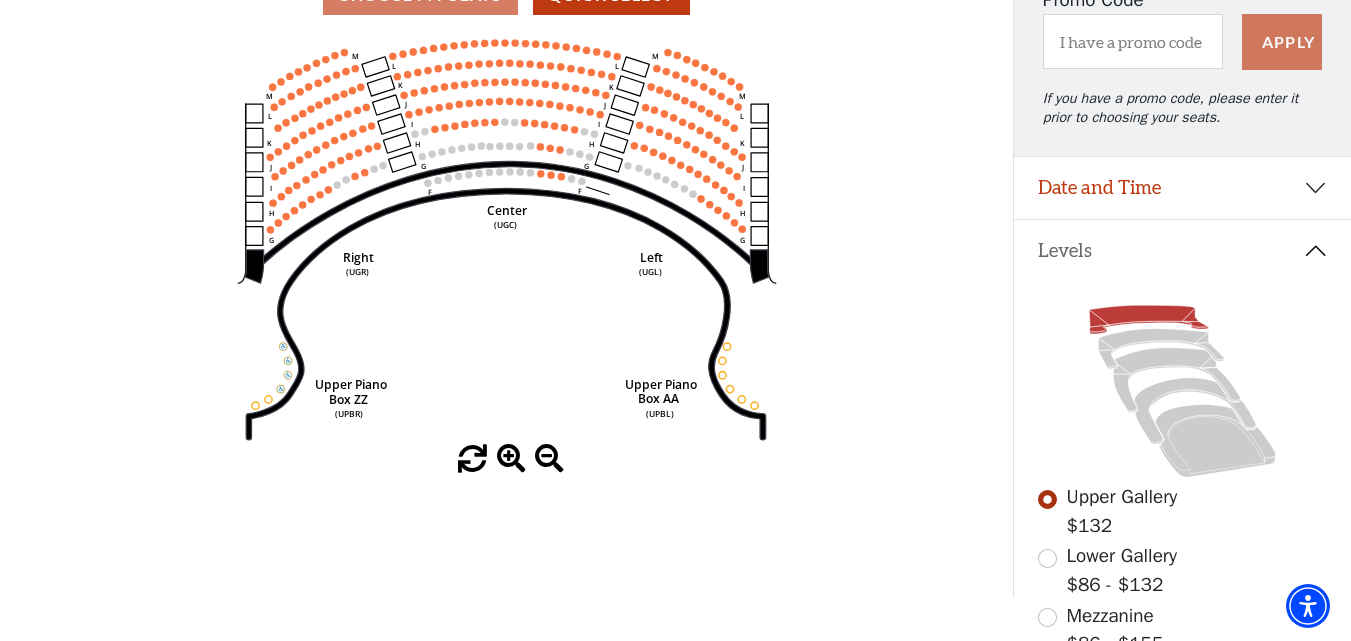 scroll, scrollTop: 393, scrollLeft: 0, axis: vertical 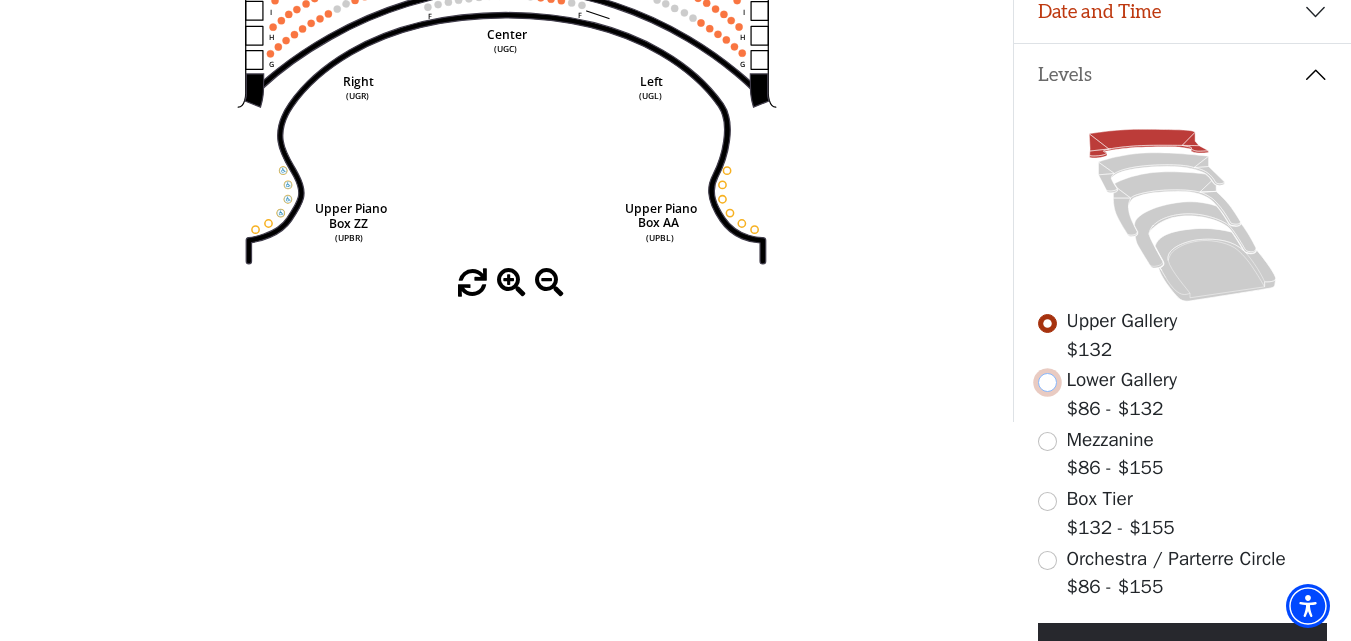 click at bounding box center [1047, 382] 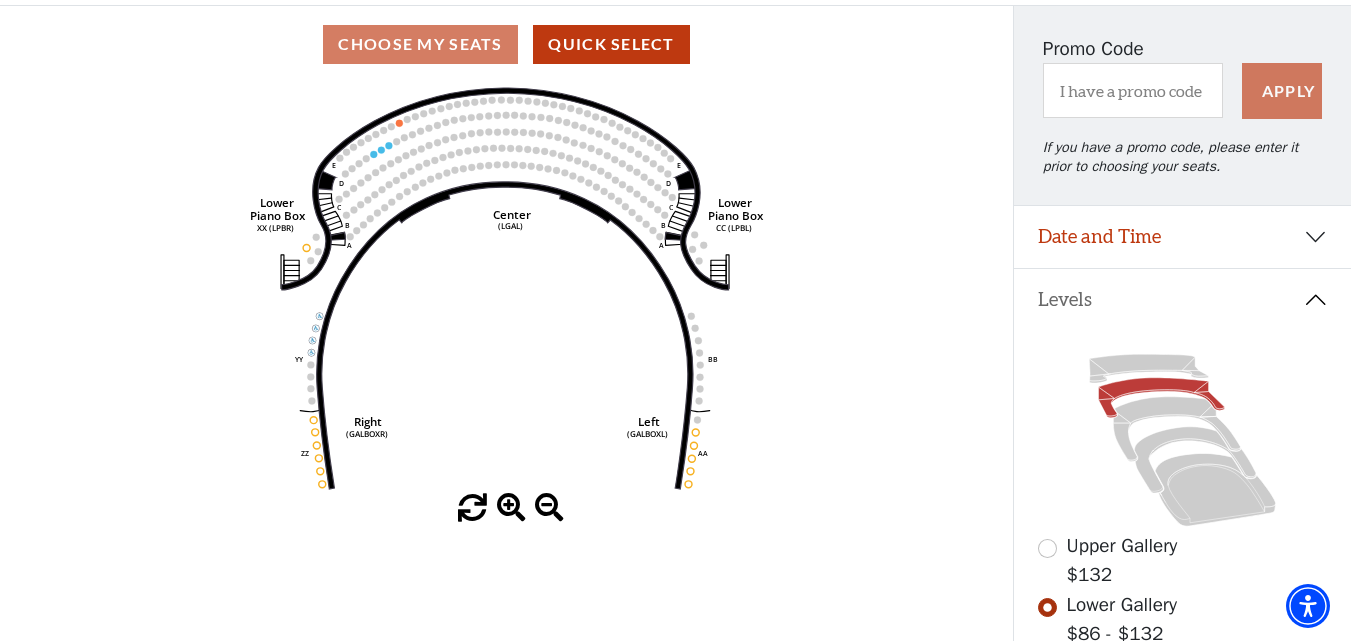 scroll, scrollTop: 293, scrollLeft: 0, axis: vertical 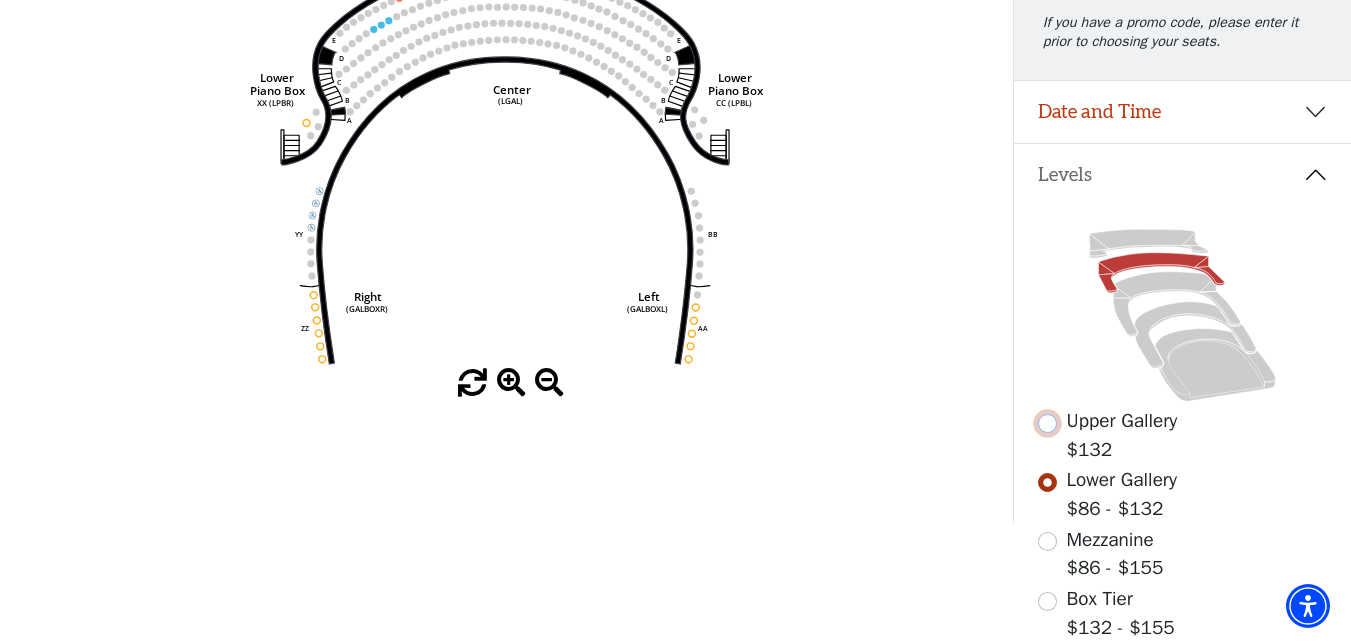 click at bounding box center (1047, 423) 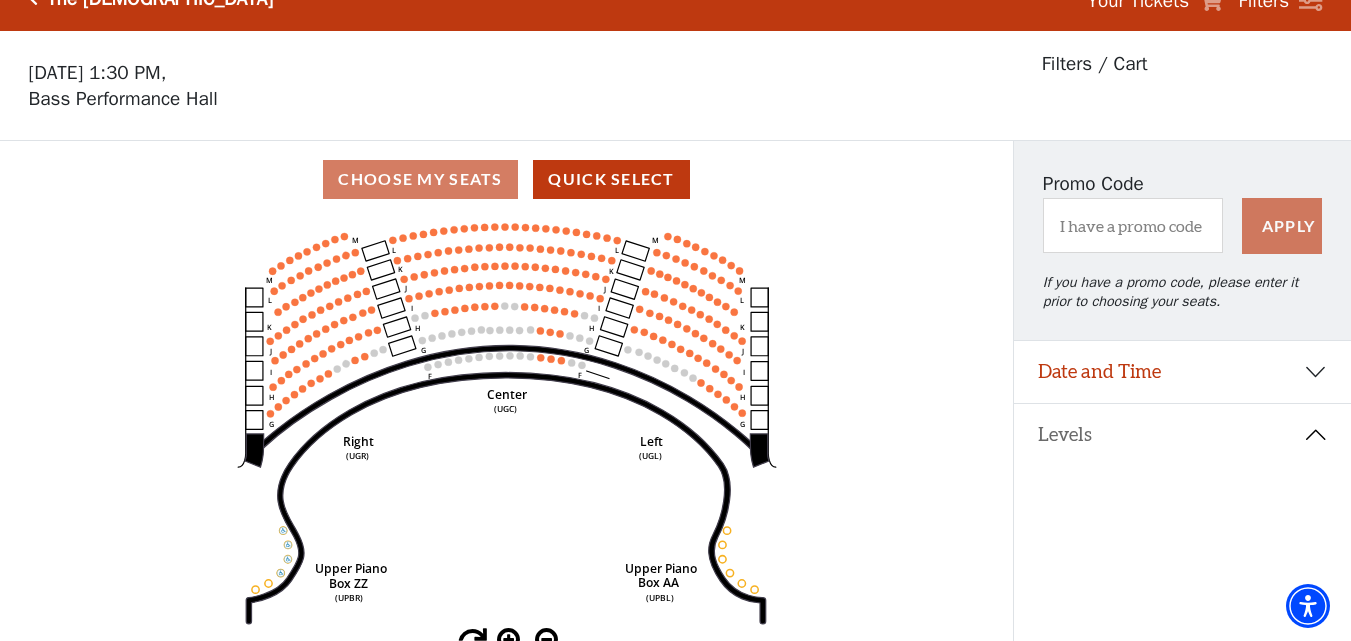 scroll, scrollTop: 93, scrollLeft: 0, axis: vertical 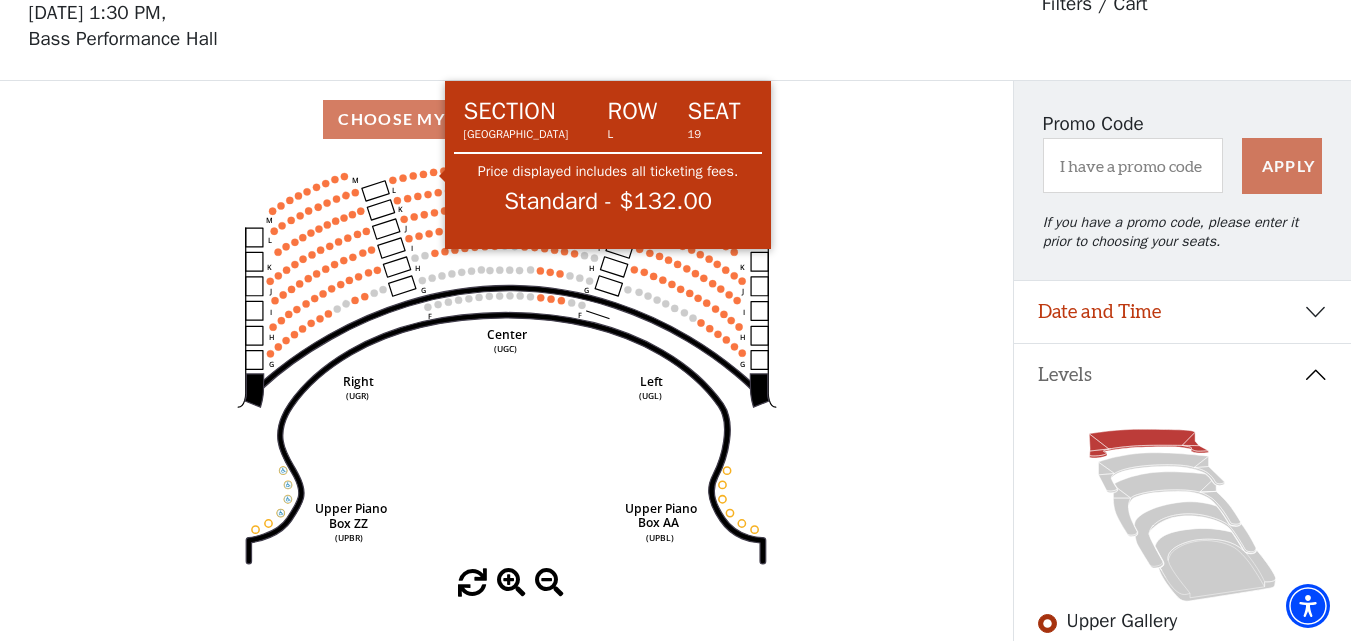 click 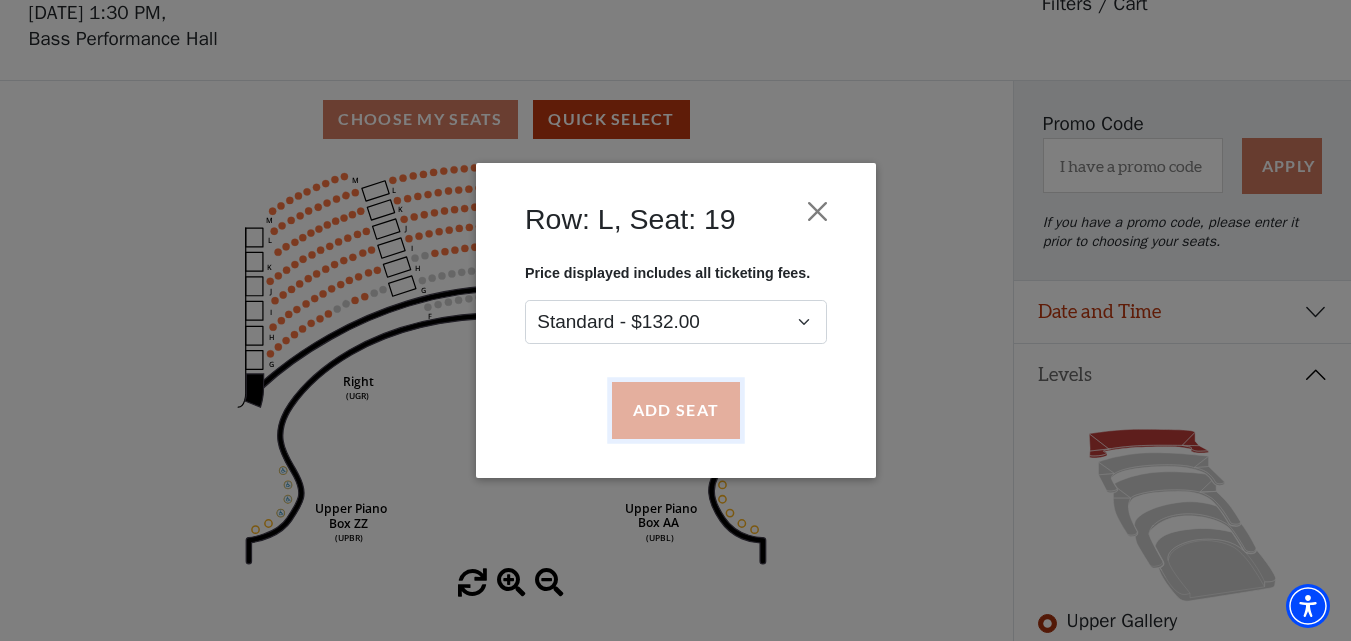 click on "Add Seat" at bounding box center [675, 411] 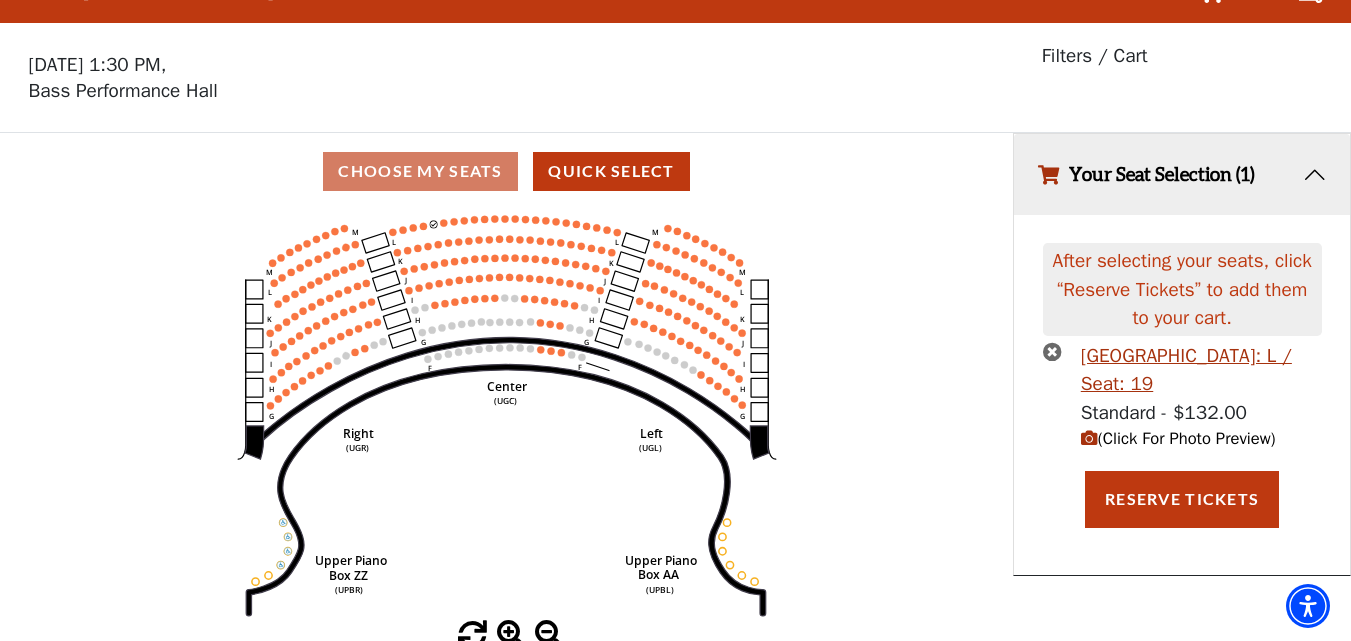scroll, scrollTop: 0, scrollLeft: 0, axis: both 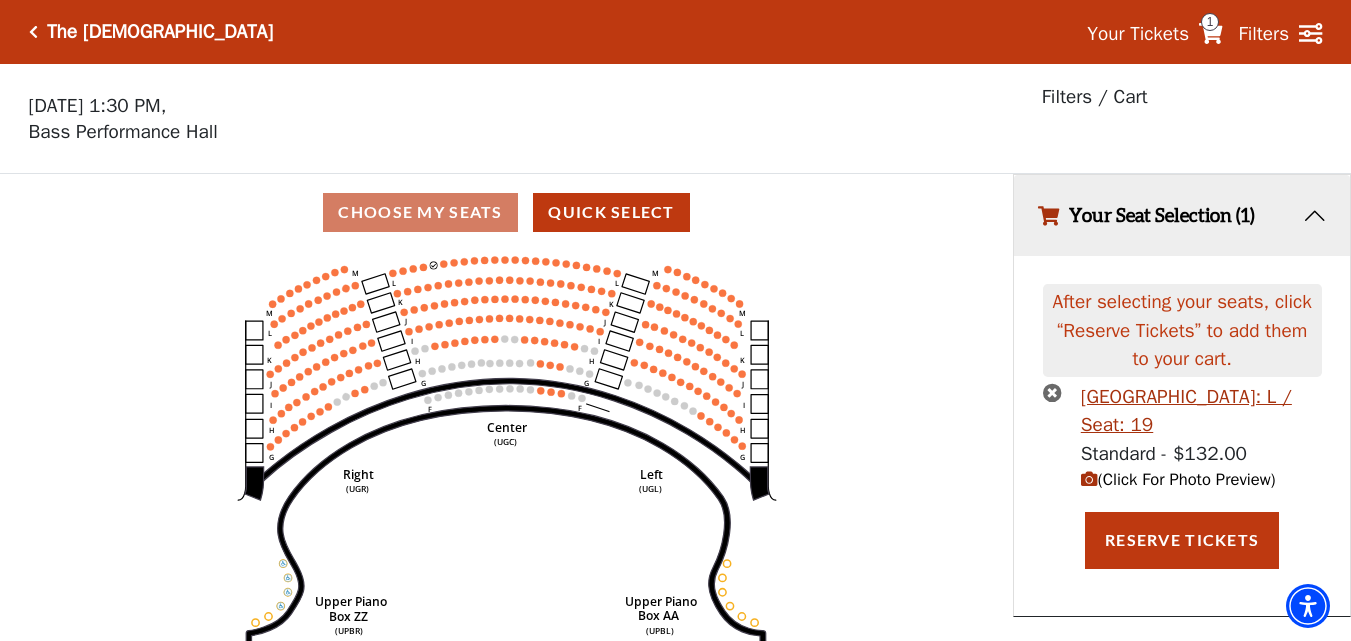 click 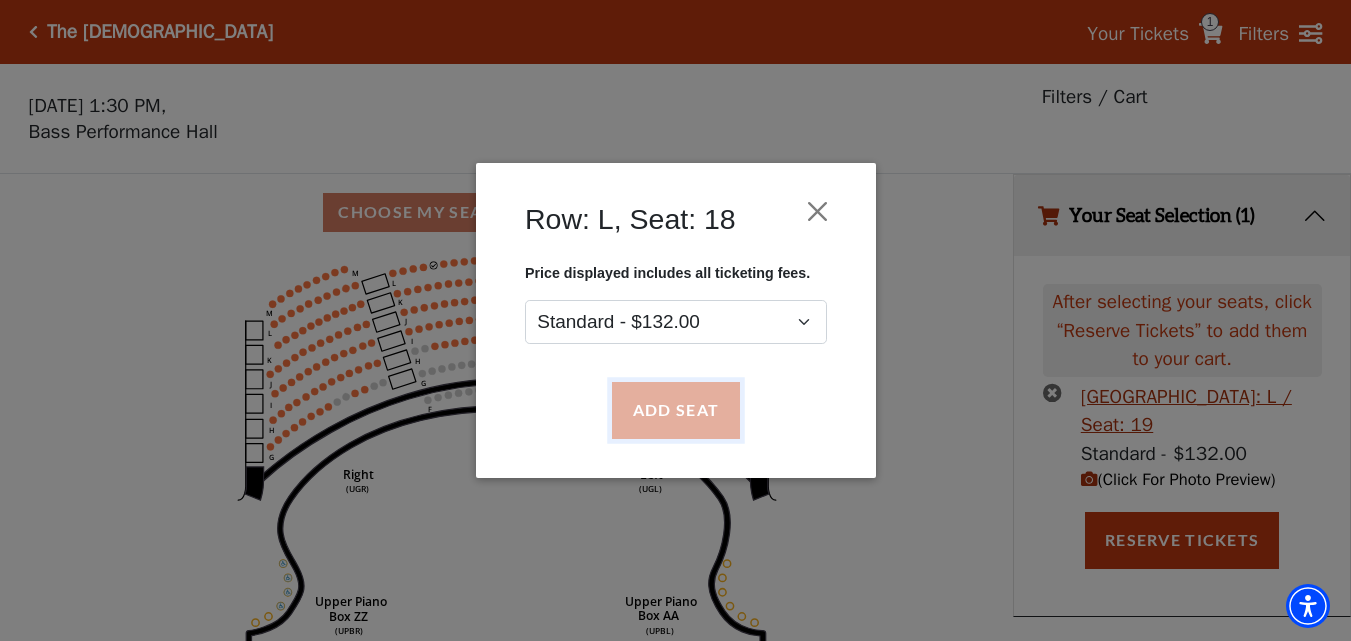 click on "Add Seat" at bounding box center [675, 411] 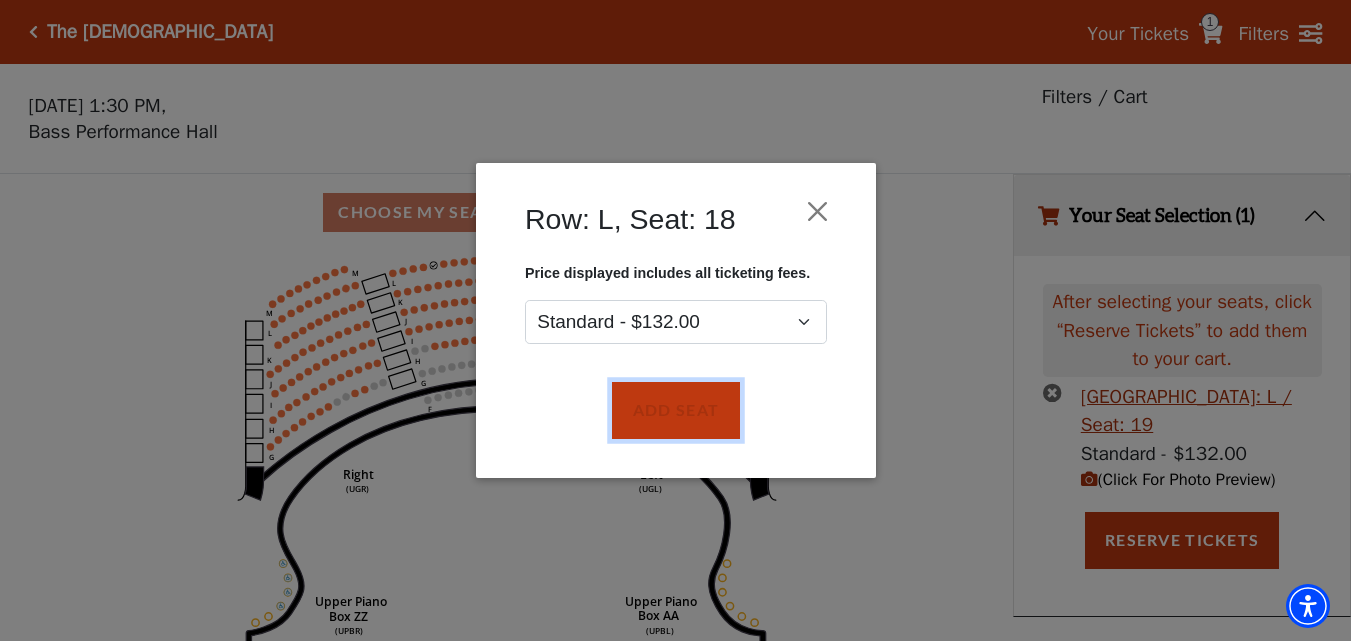 scroll, scrollTop: 38, scrollLeft: 0, axis: vertical 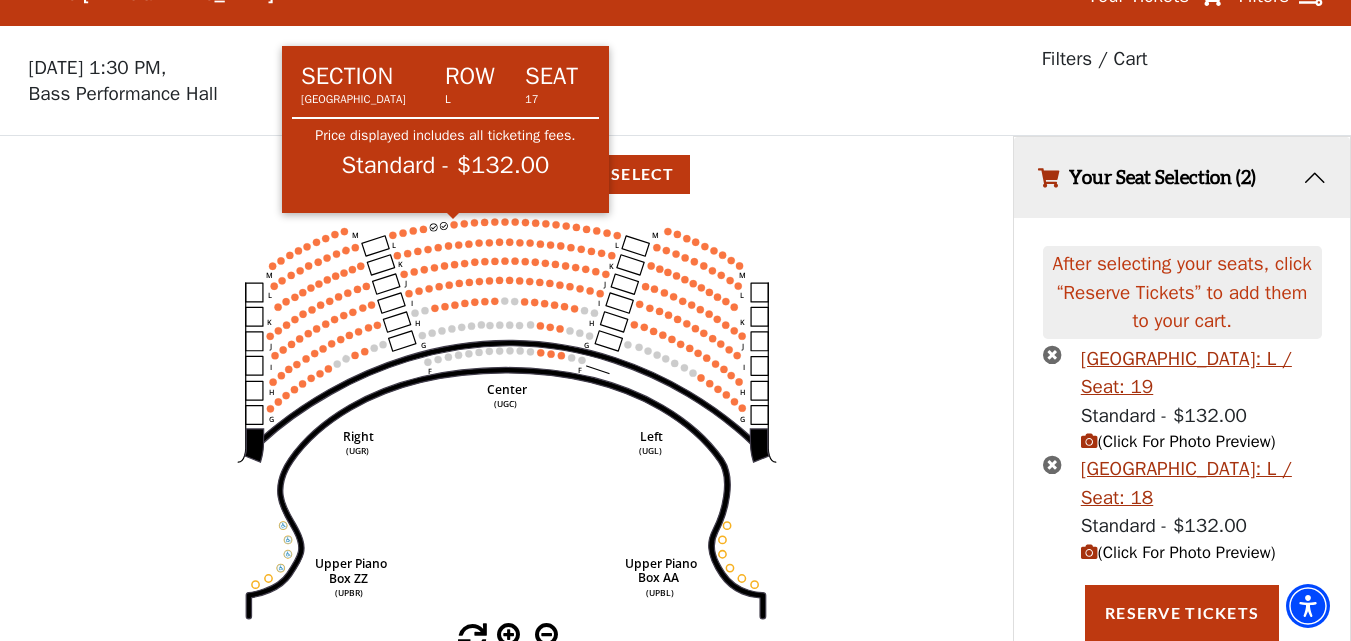 click 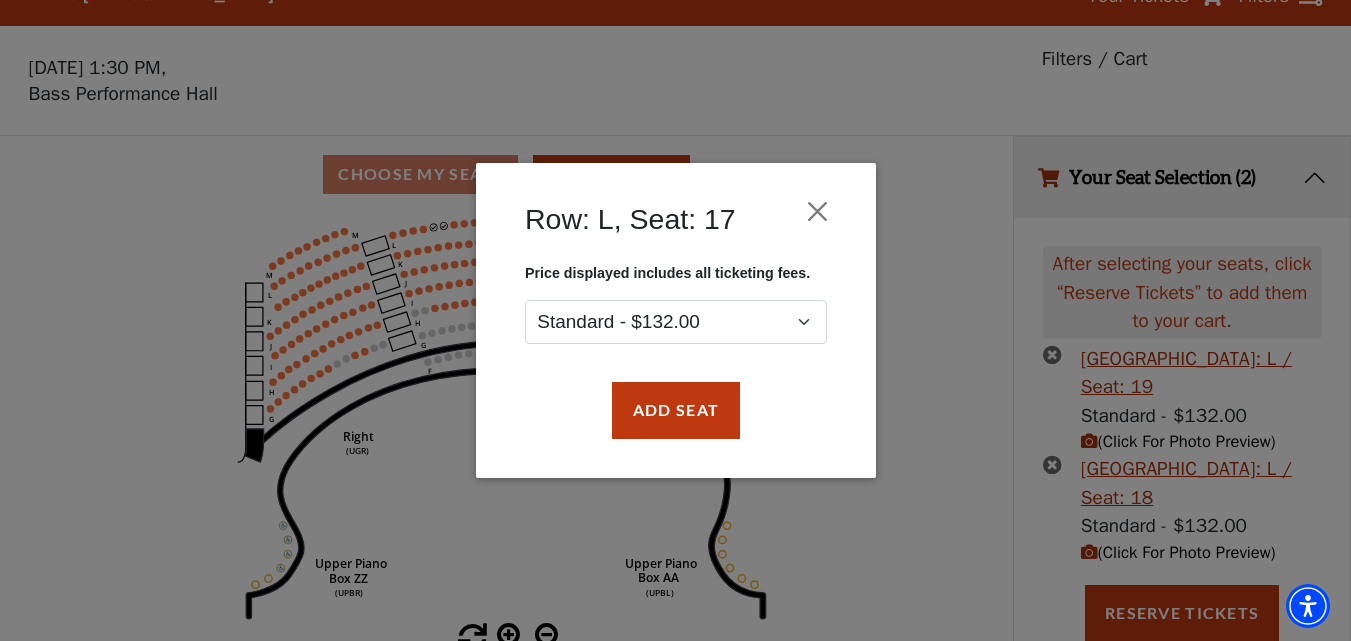 click on "Add Seat" at bounding box center [676, 411] 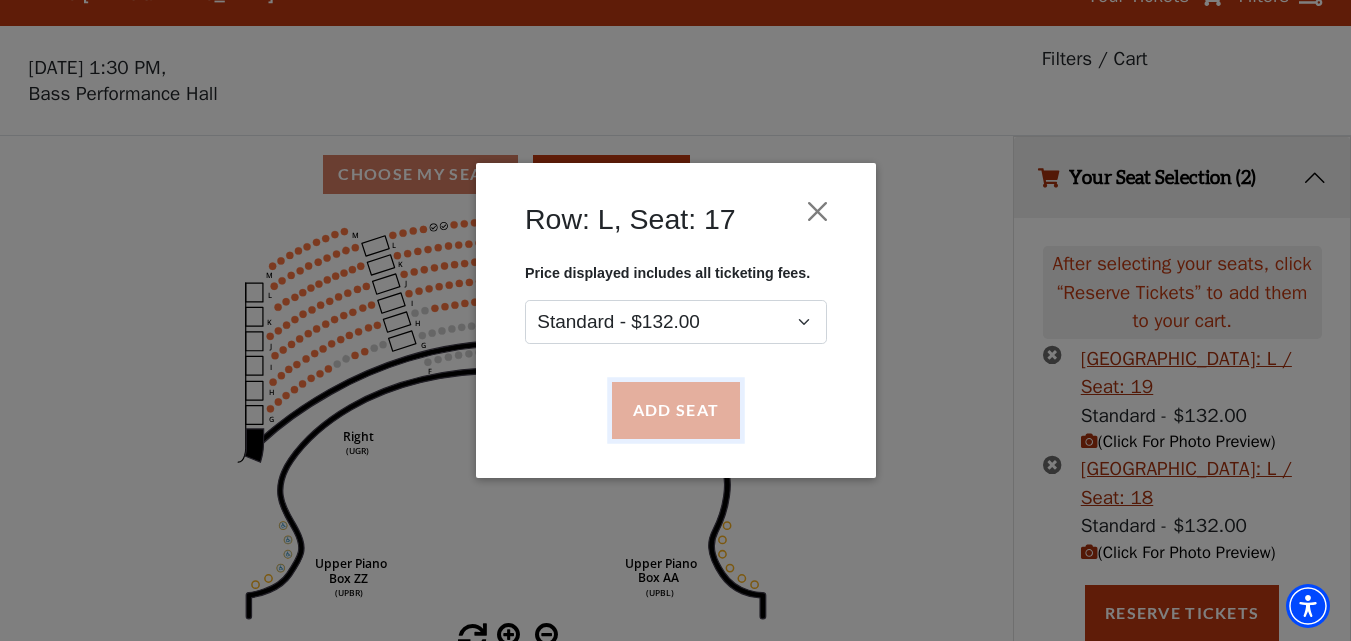 click on "Add Seat" at bounding box center [675, 411] 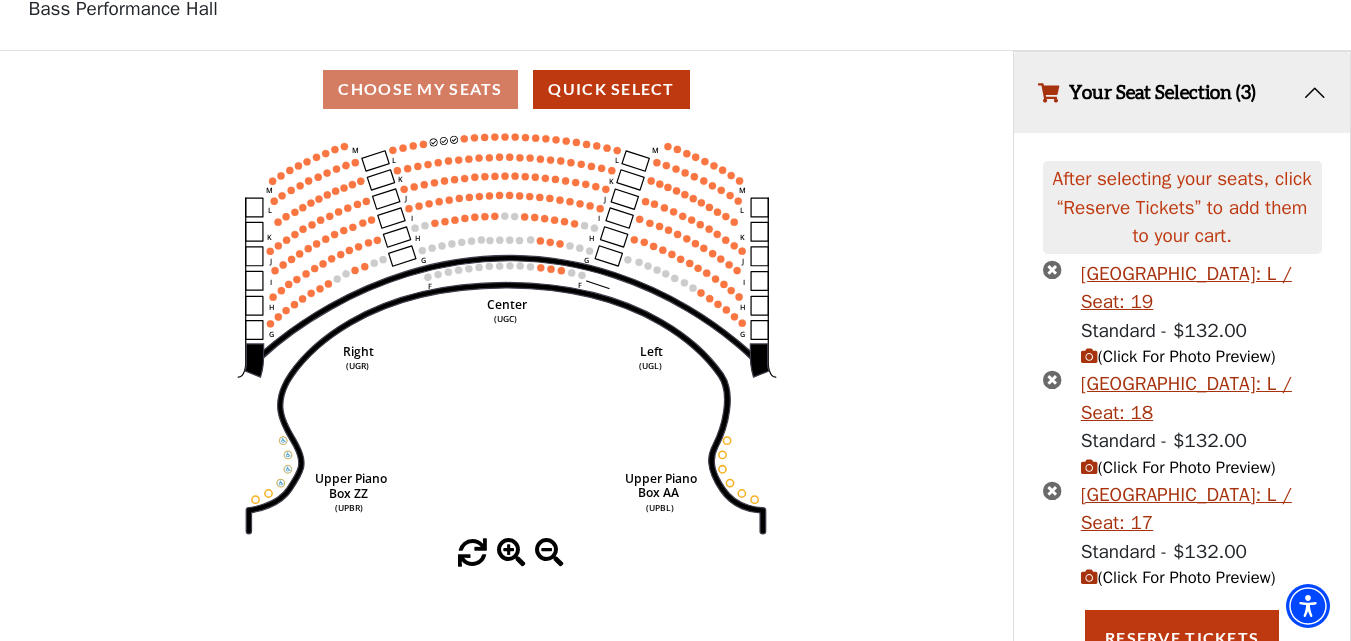 scroll, scrollTop: 149, scrollLeft: 0, axis: vertical 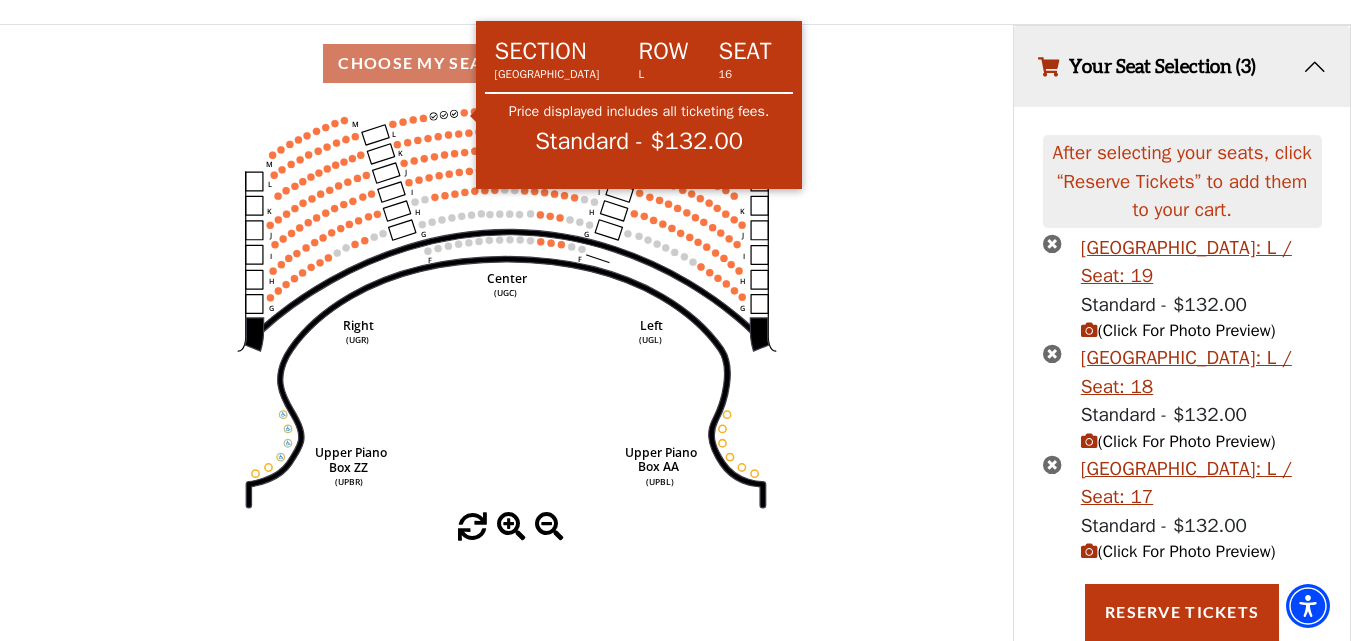 click 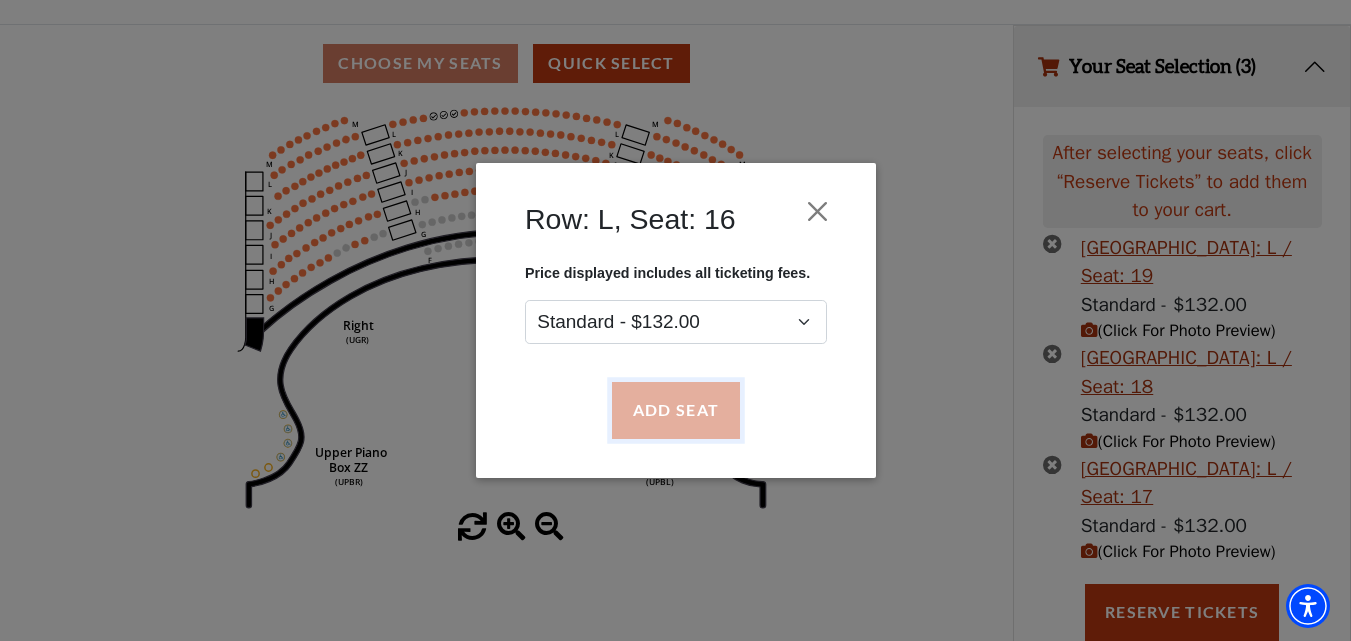 click on "Add Seat" at bounding box center (675, 411) 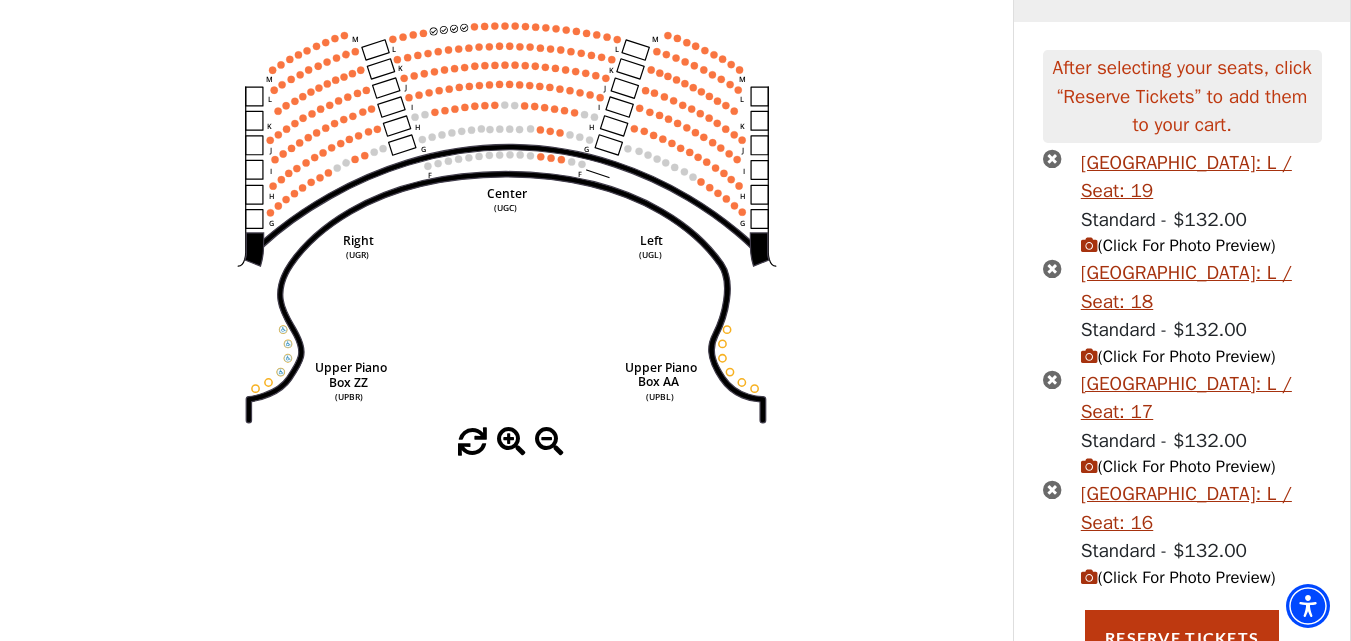 scroll, scrollTop: 259, scrollLeft: 0, axis: vertical 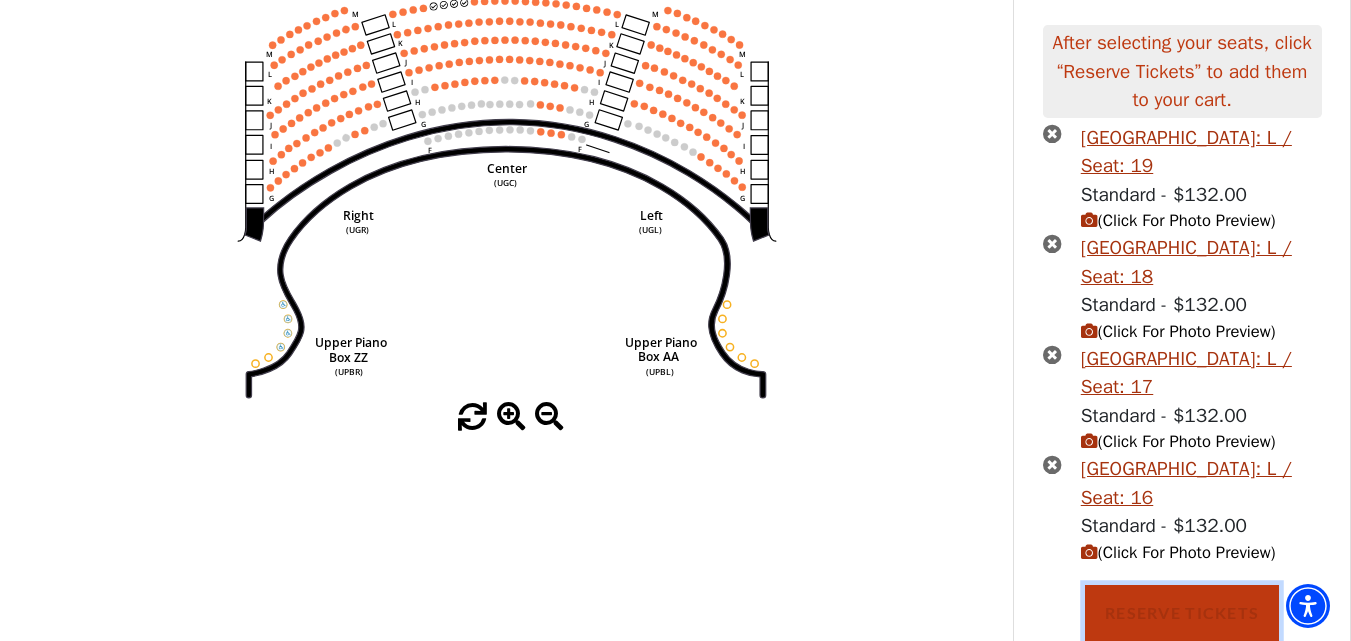 drag, startPoint x: 1196, startPoint y: 608, endPoint x: 1058, endPoint y: 495, distance: 178.36198 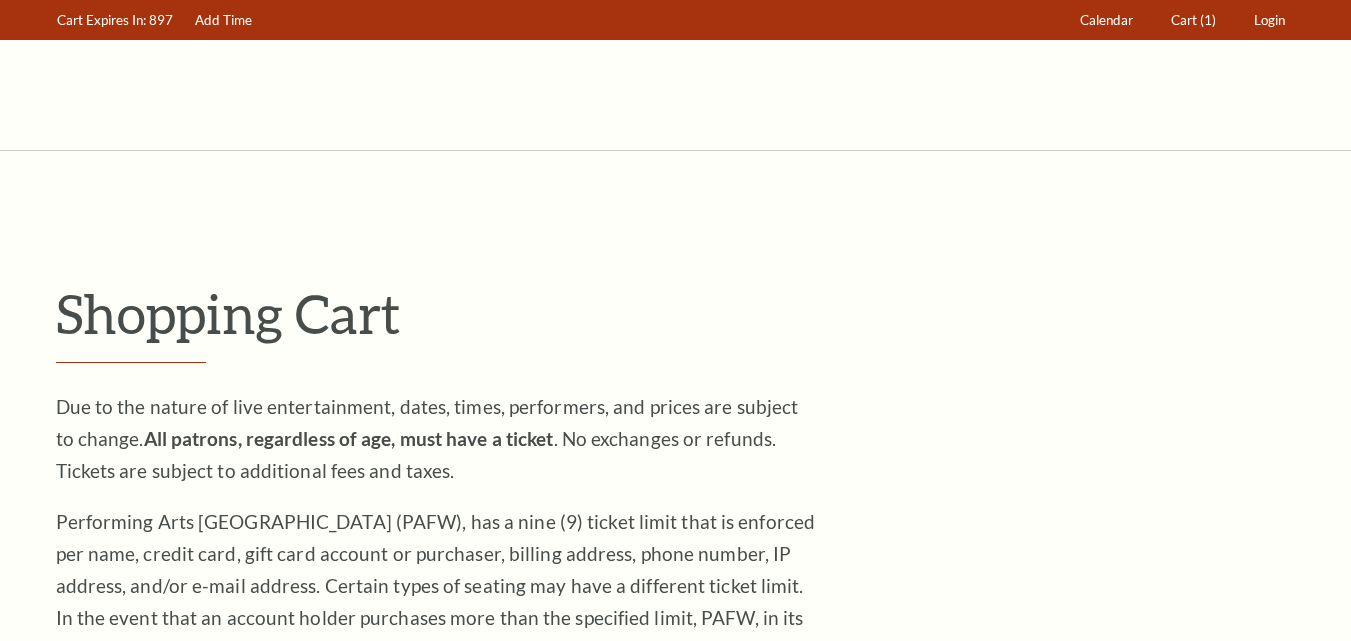 scroll, scrollTop: 0, scrollLeft: 0, axis: both 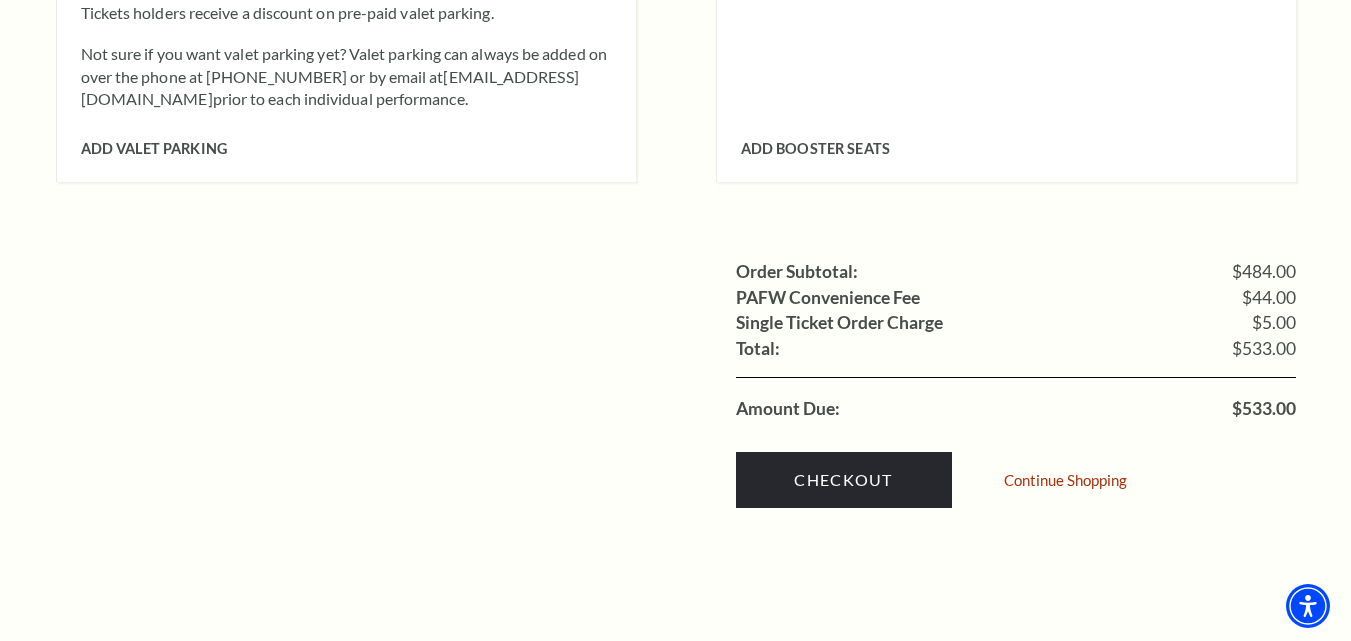 click on "Notice
×
Tickets cannot be removed during a Ticket Exchange. Choose Start Over to begin the Ticket Exchange Process again from the beginning, or close this dialogue to resume.
Close
Start Over
Notice
×
Subscriptions cannot be removed during a Renewal. Choose Start Over to begin the Renewal Process again from the beginning, or close this dialogue to resume.
Close
Start Over
Shopping Cart" at bounding box center (675, -609) 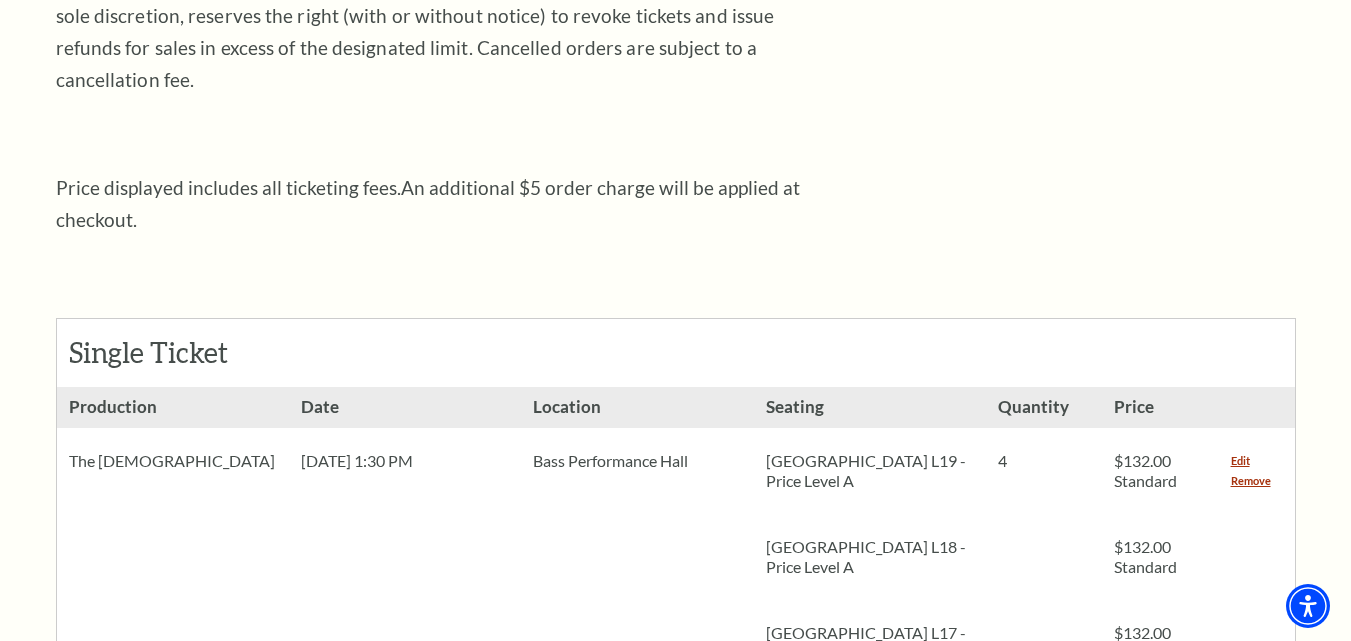 scroll, scrollTop: 826, scrollLeft: 0, axis: vertical 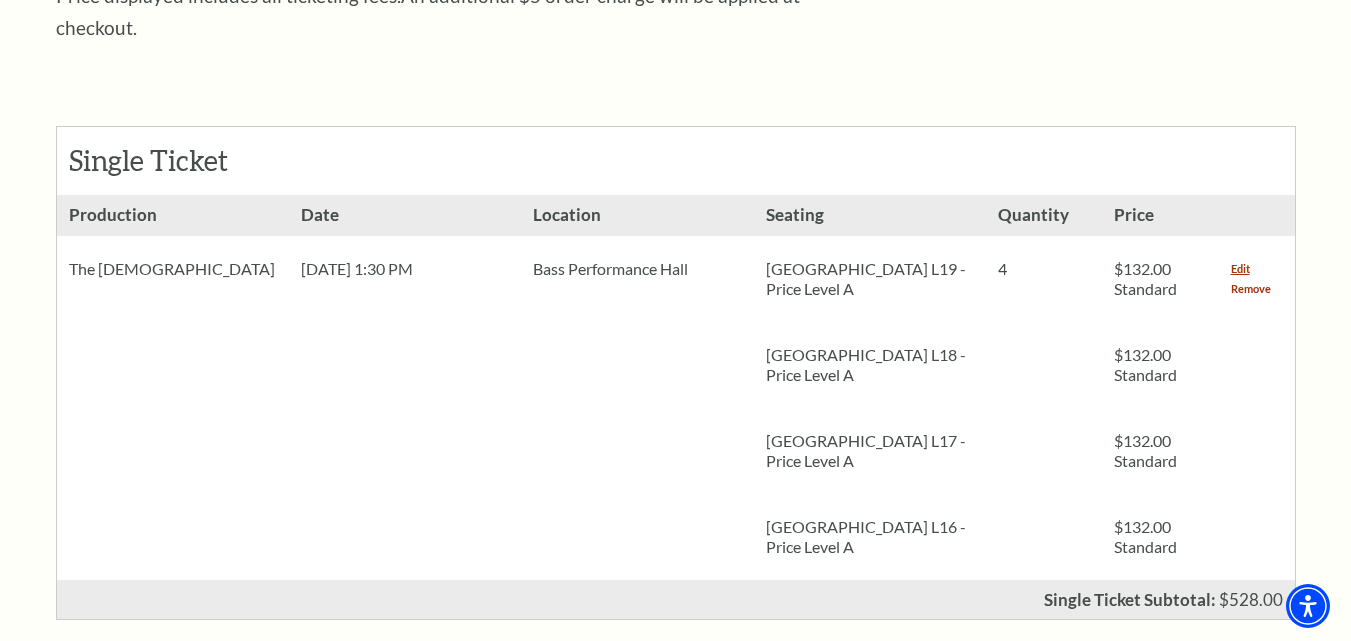 click on "Remove" at bounding box center (1251, 289) 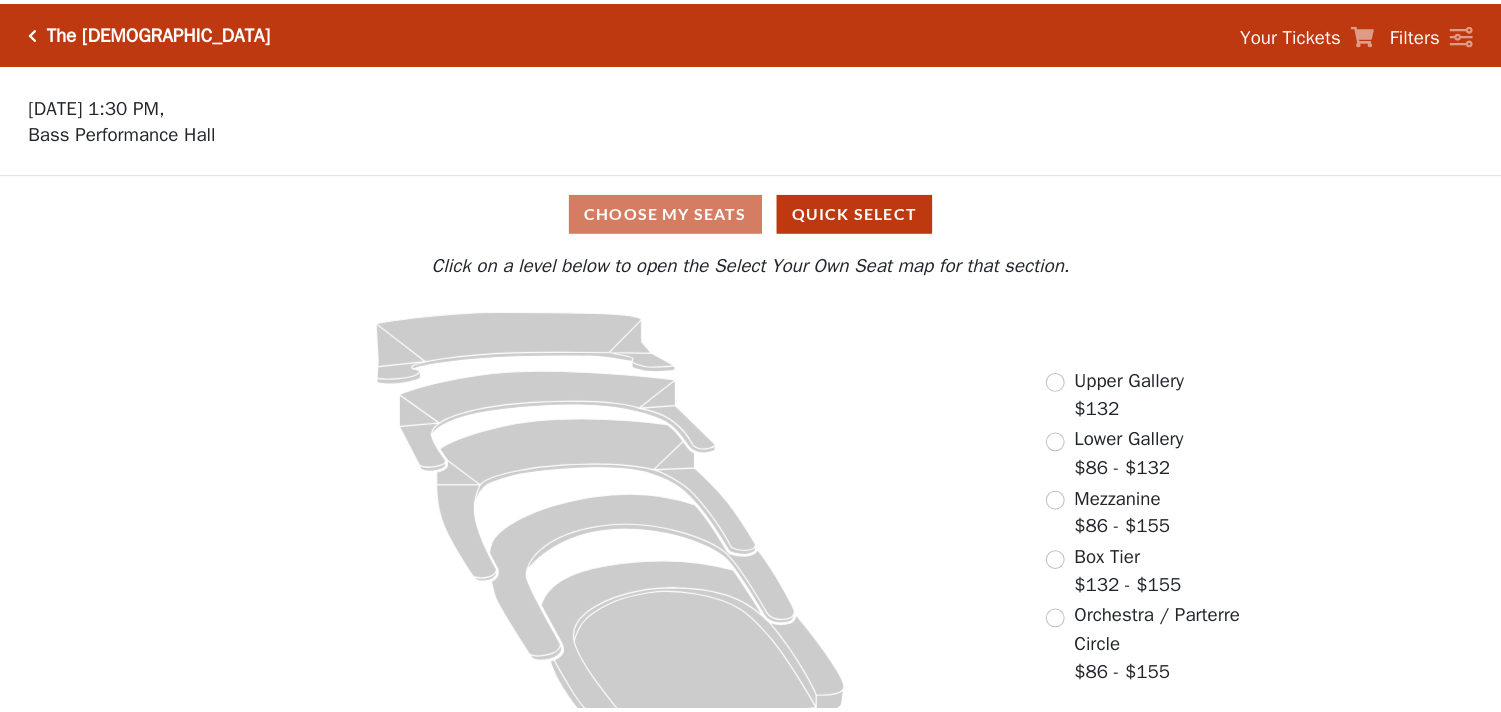 scroll, scrollTop: 0, scrollLeft: 0, axis: both 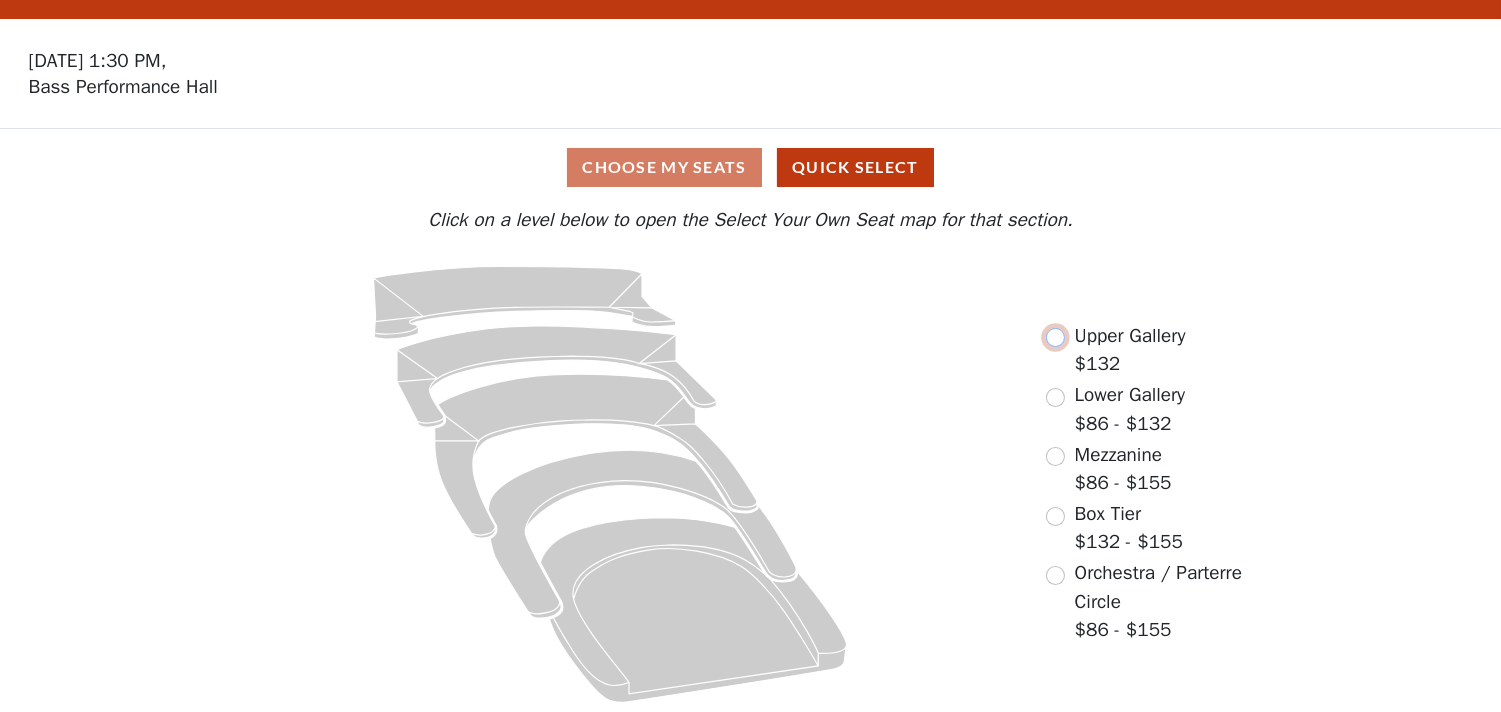 click at bounding box center (1055, 337) 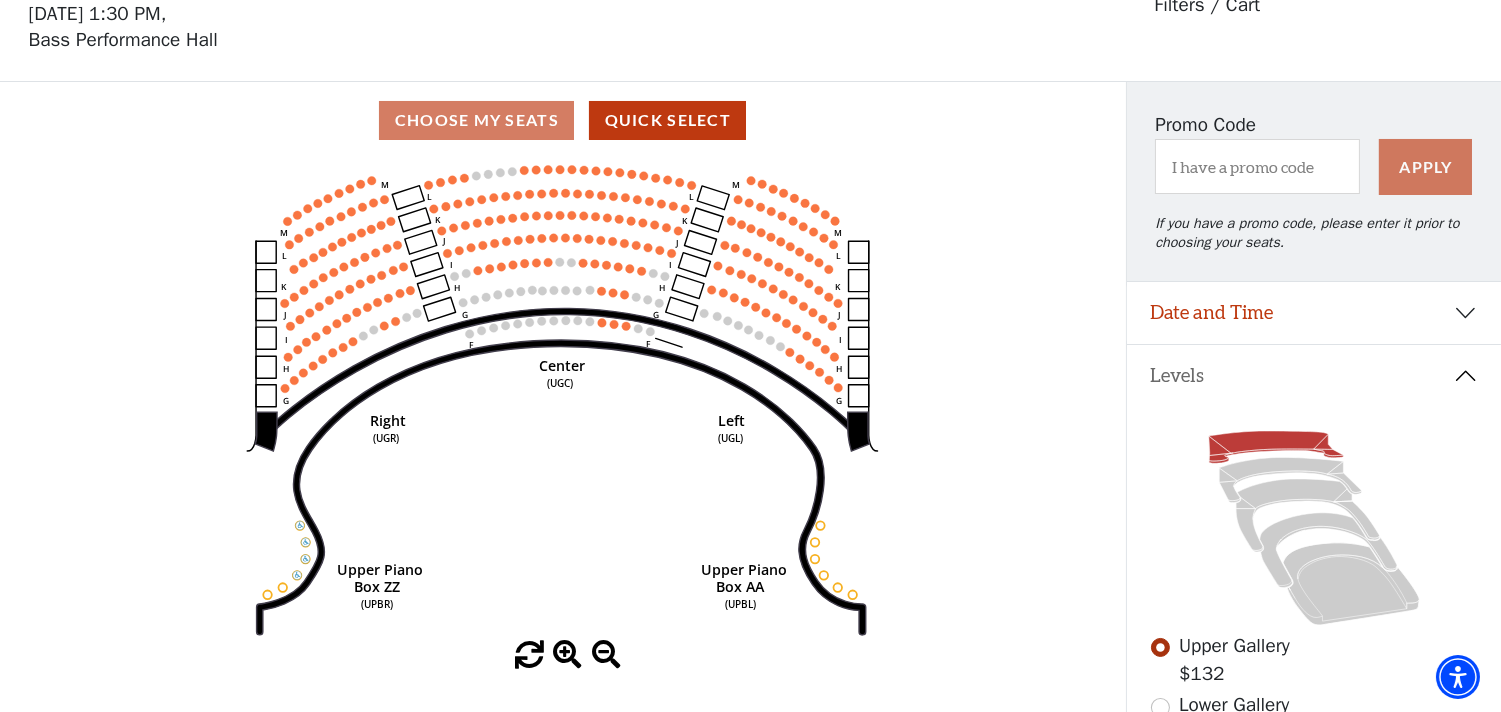 scroll, scrollTop: 525, scrollLeft: 0, axis: vertical 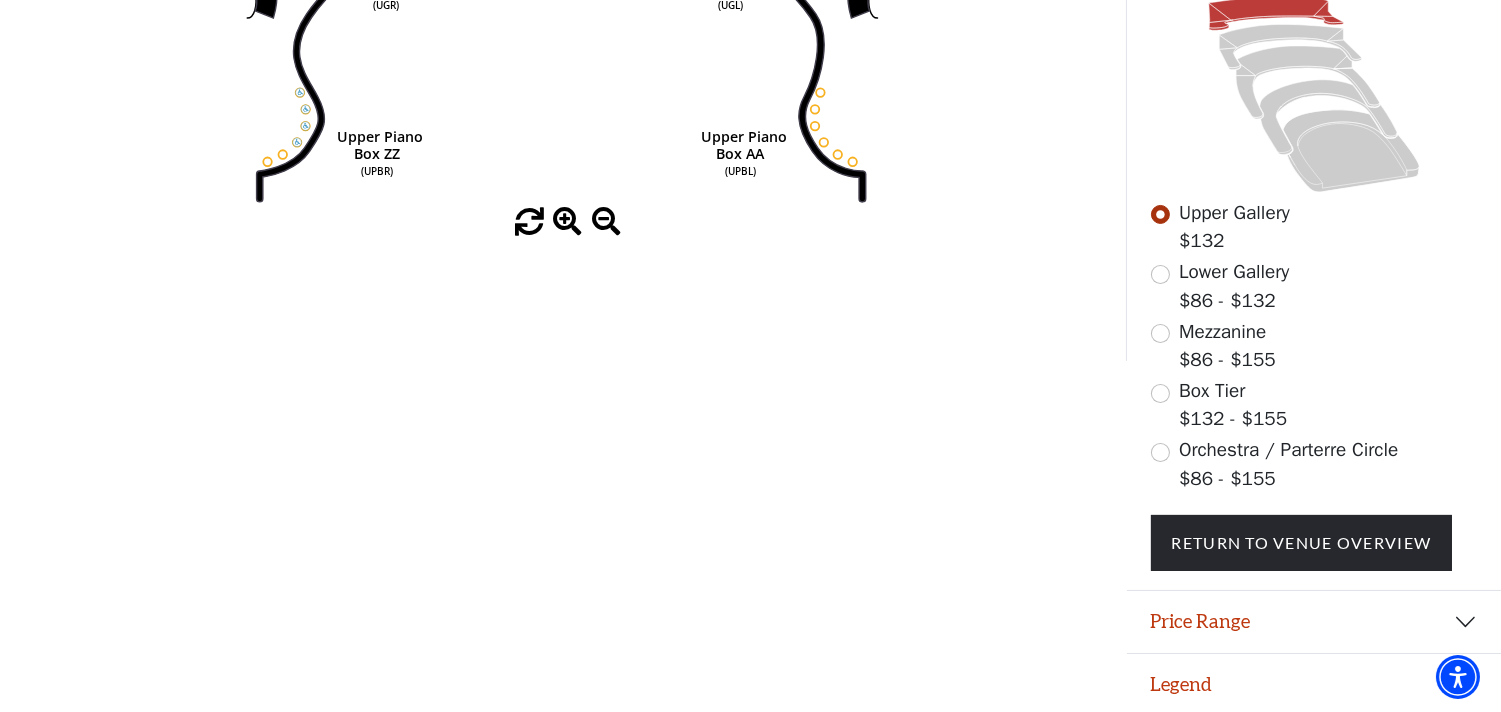 click at bounding box center (567, 222) 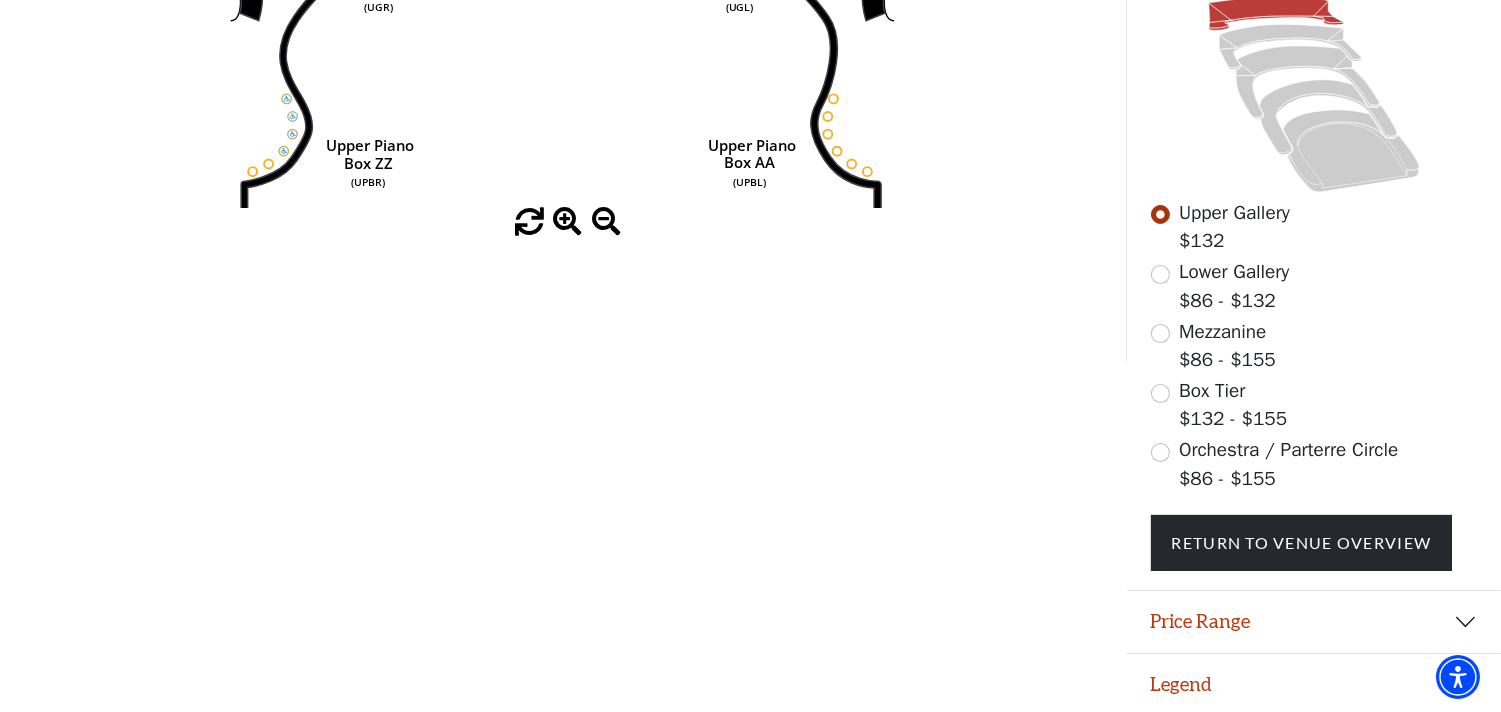 click at bounding box center [567, 222] 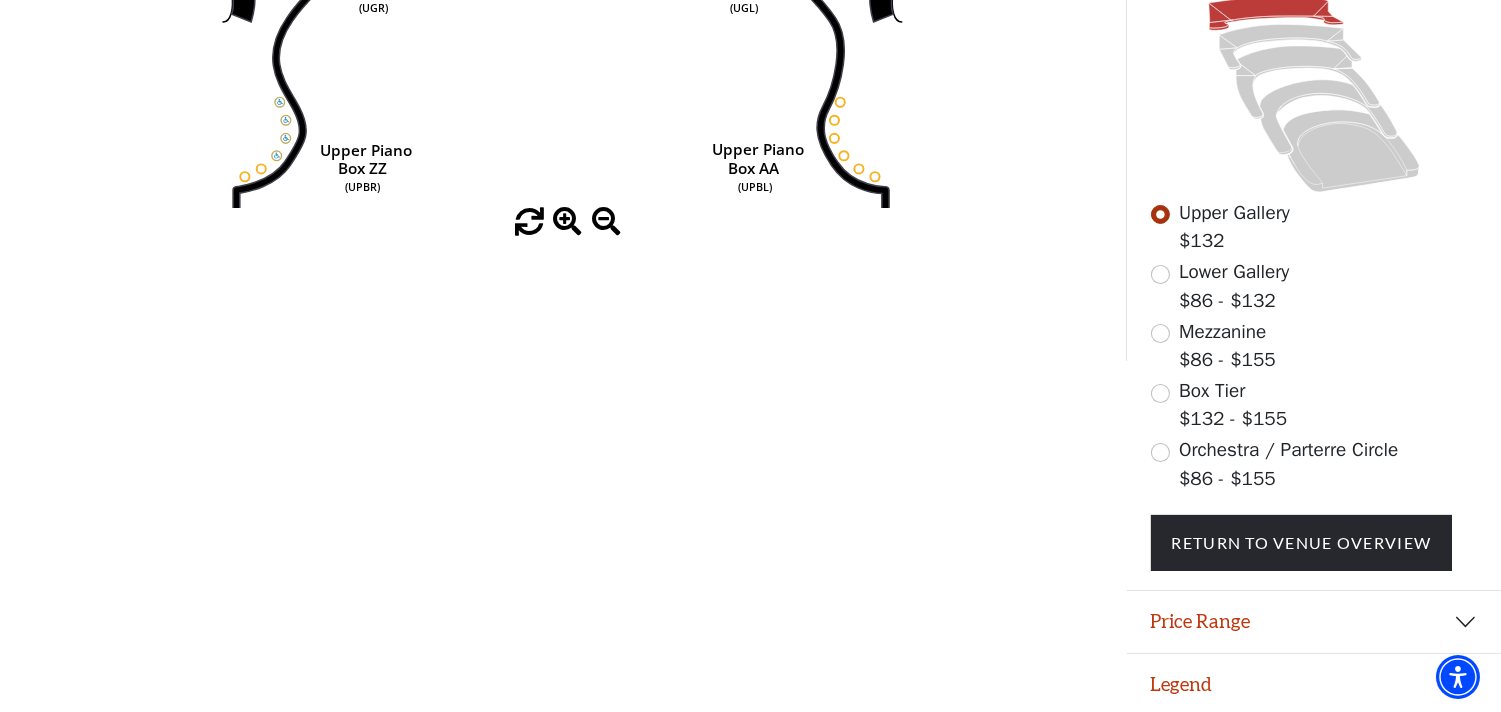 click at bounding box center [567, 222] 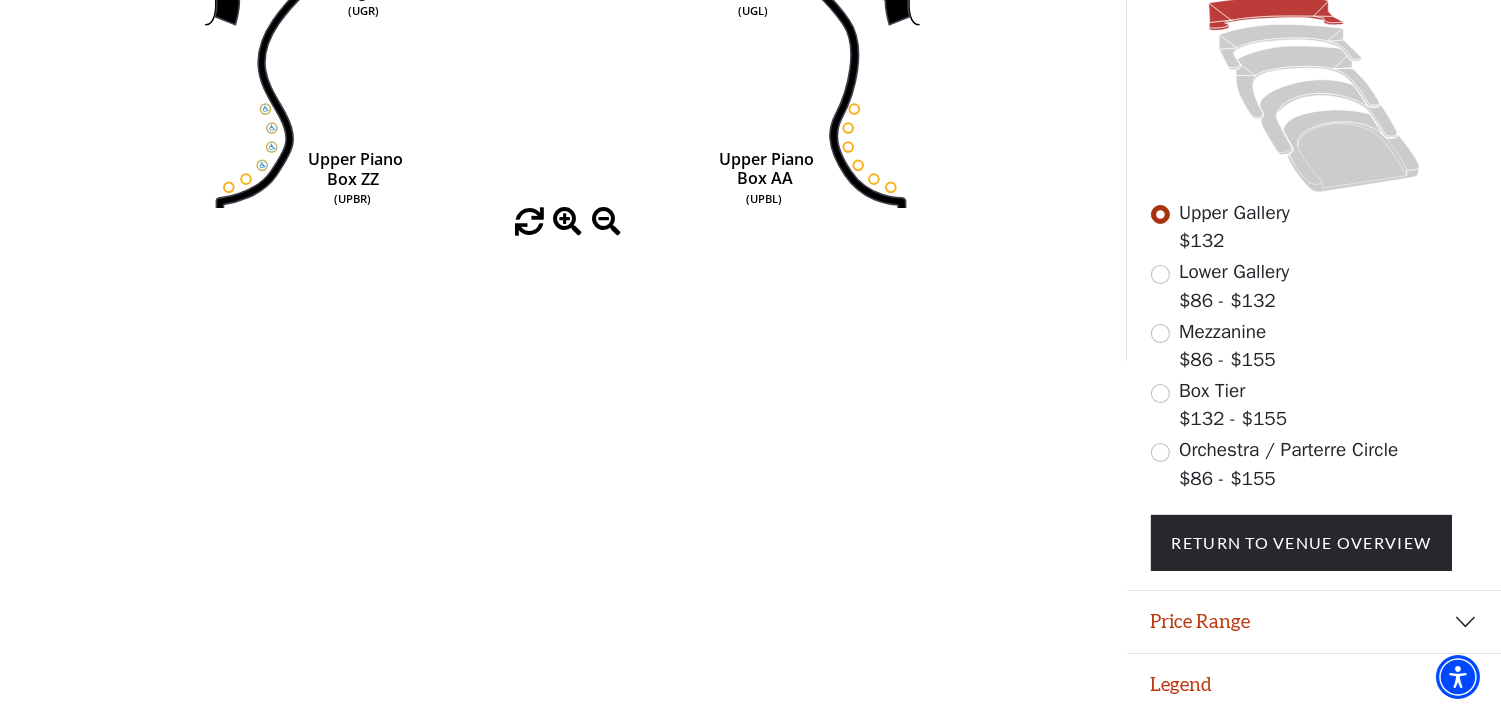 click at bounding box center [567, 222] 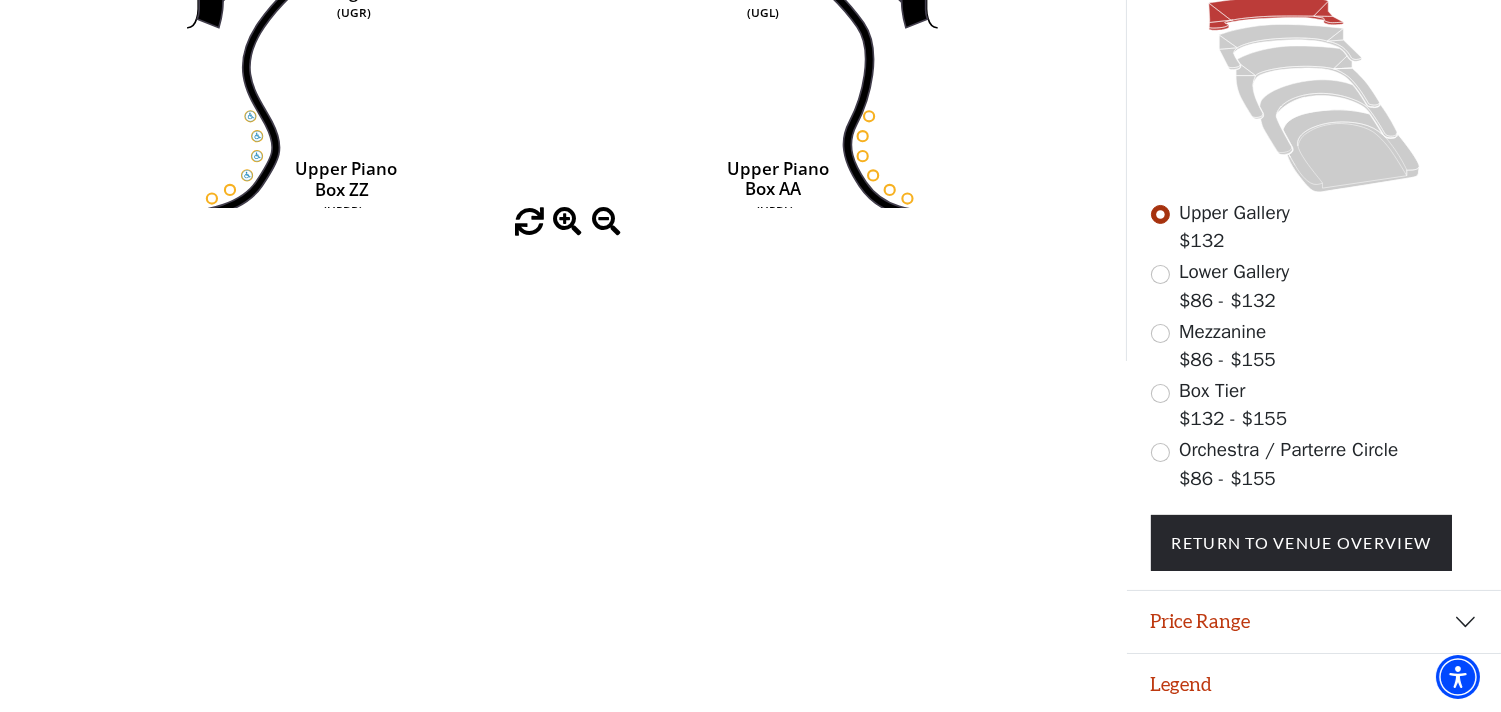 drag, startPoint x: 568, startPoint y: 216, endPoint x: 643, endPoint y: 152, distance: 98.59513 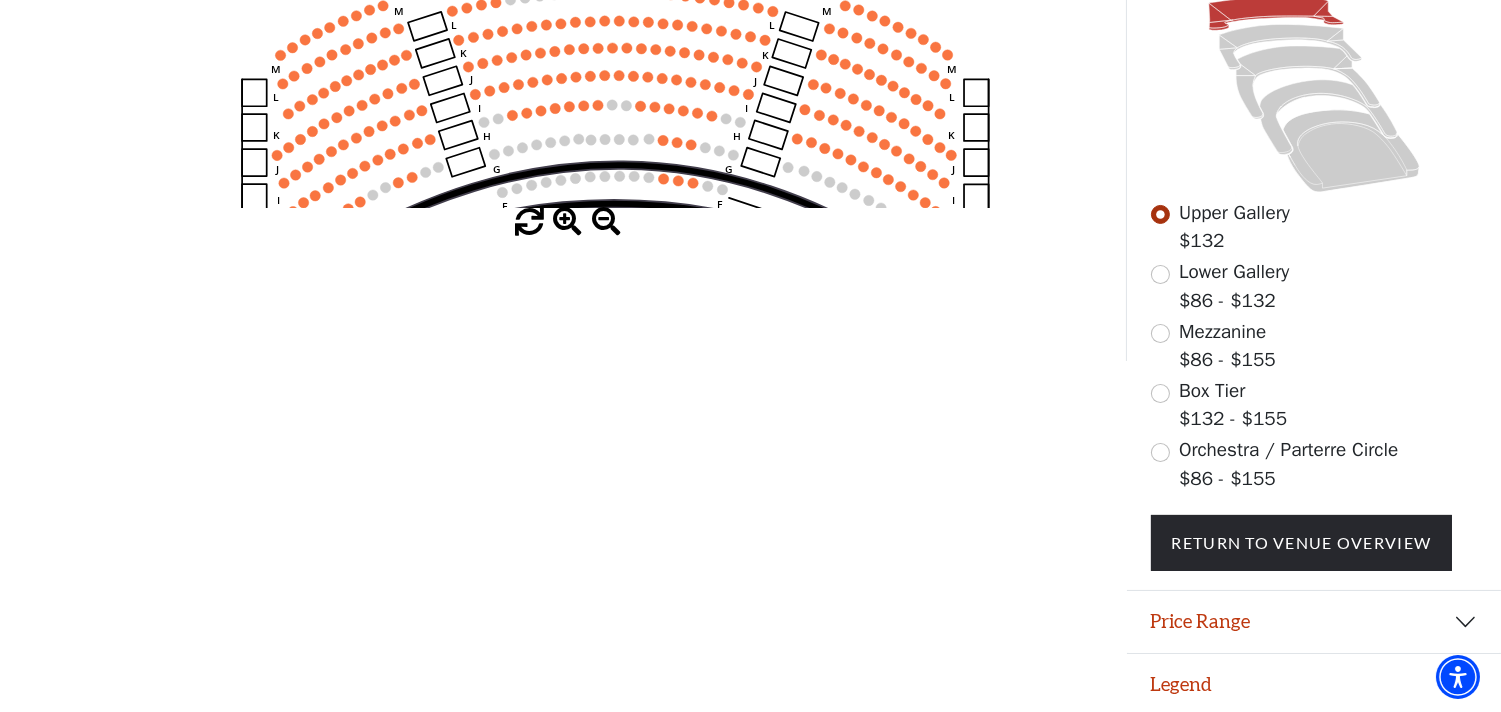 drag, startPoint x: 650, startPoint y: 148, endPoint x: 721, endPoint y: 457, distance: 317.05203 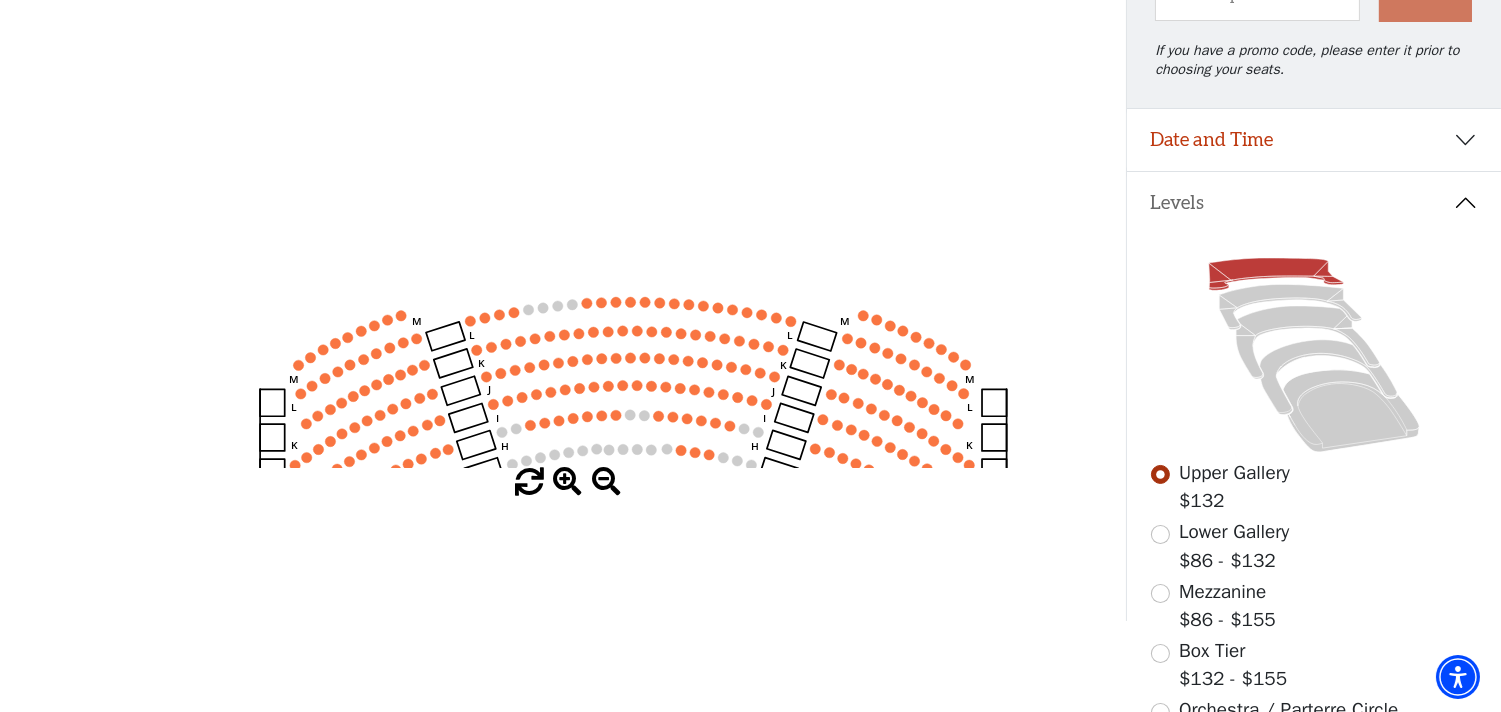 scroll, scrollTop: 444, scrollLeft: 0, axis: vertical 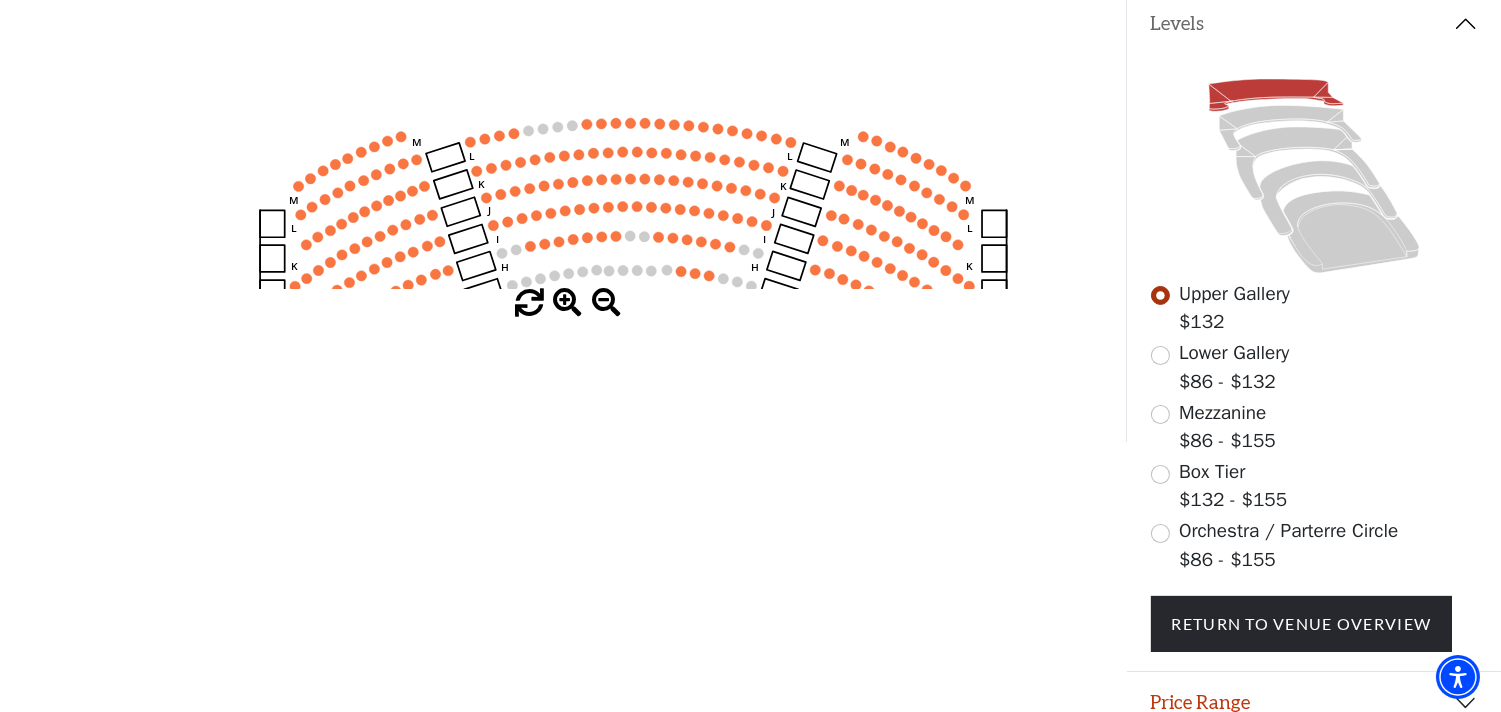 drag, startPoint x: 715, startPoint y: 230, endPoint x: 684, endPoint y: 33, distance: 199.42416 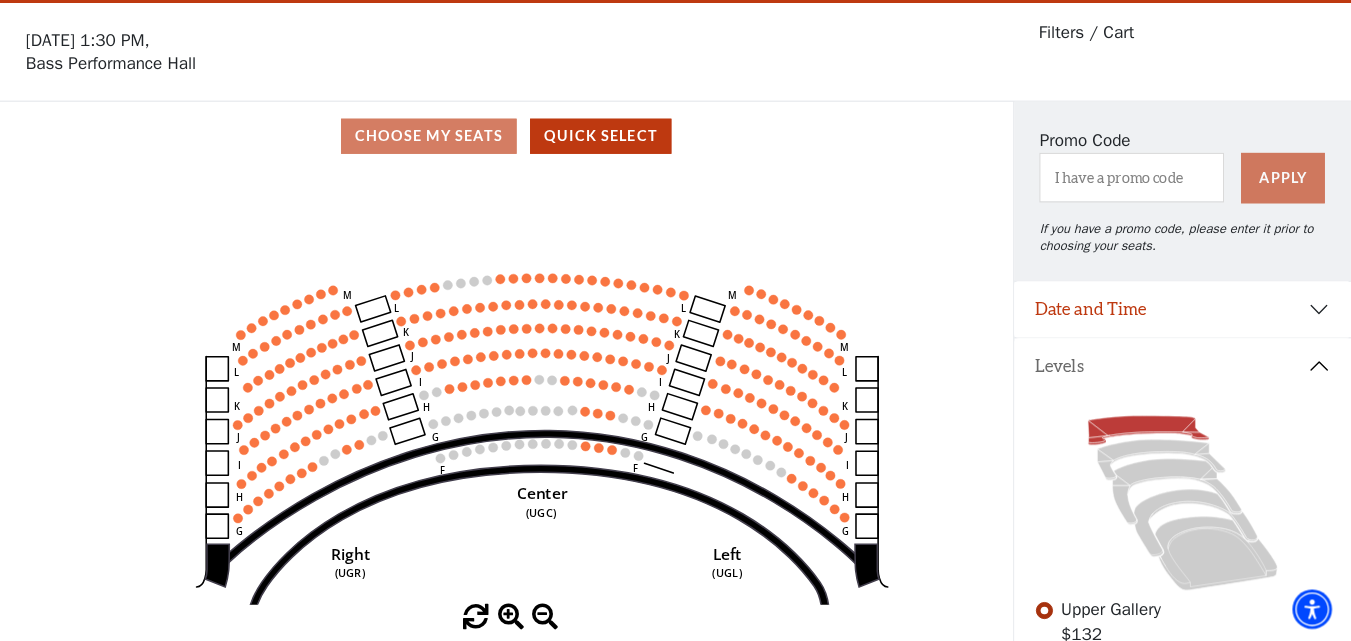 scroll, scrollTop: 0, scrollLeft: 0, axis: both 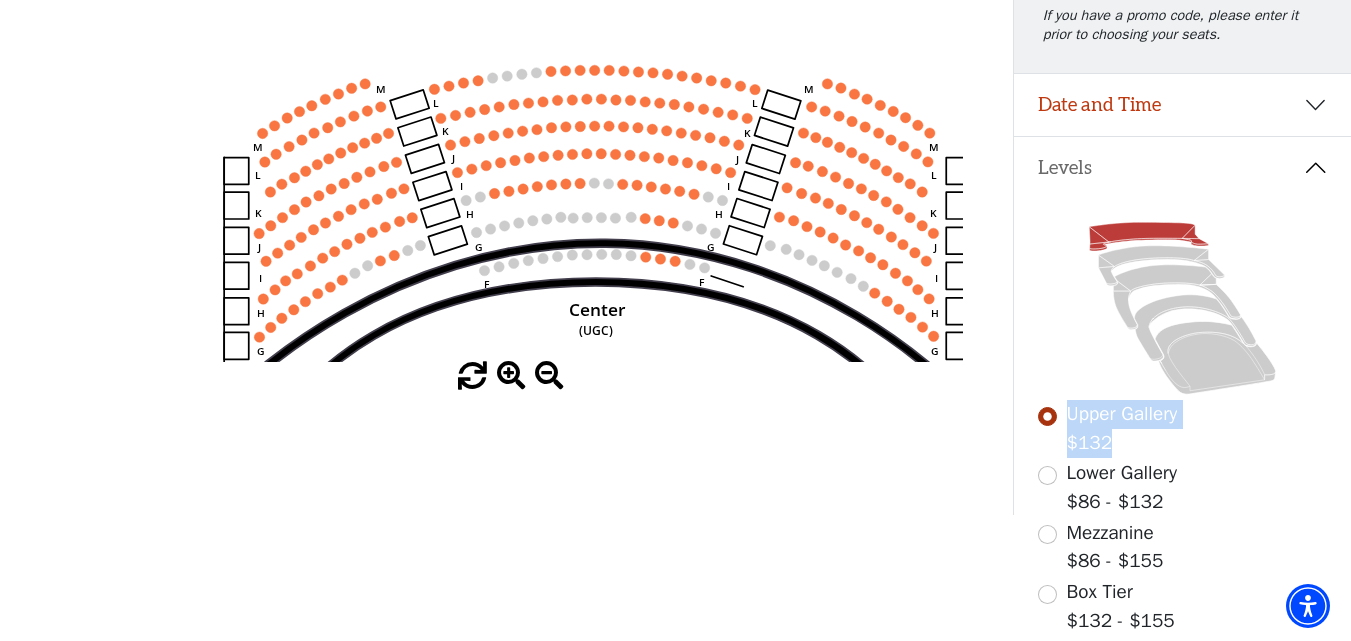drag, startPoint x: 1069, startPoint y: 410, endPoint x: 1205, endPoint y: 410, distance: 136 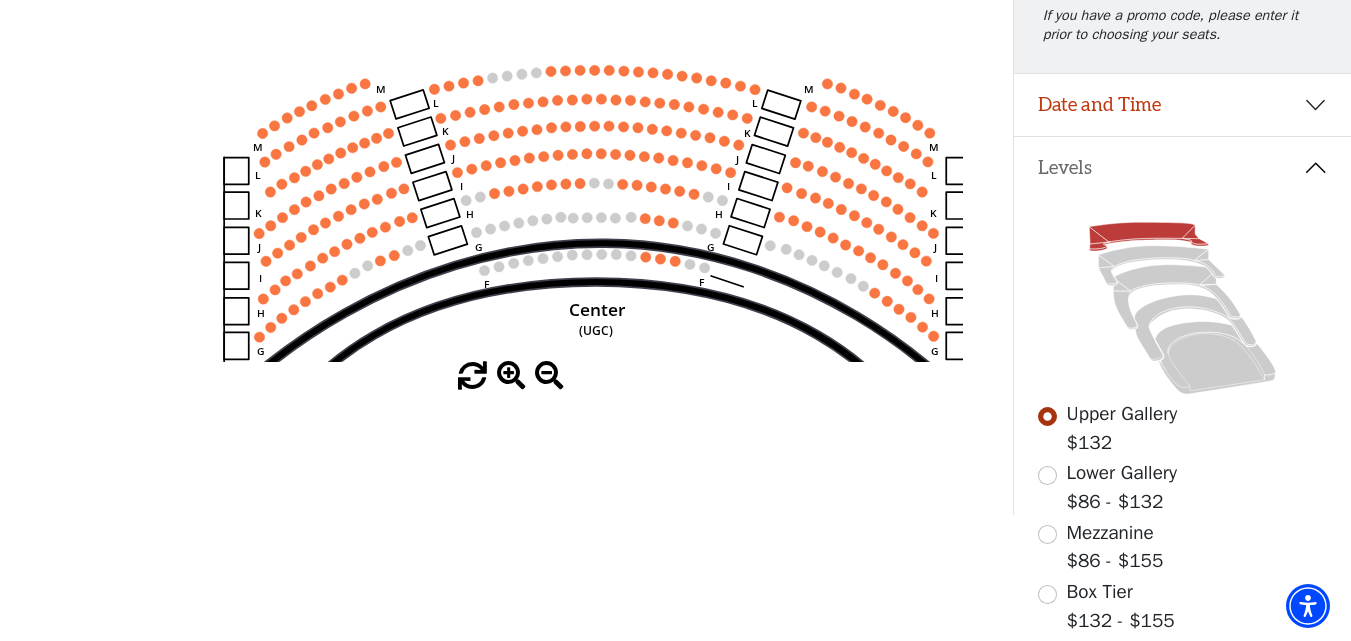 click on "Upper Gallery $132" at bounding box center (1182, 428) 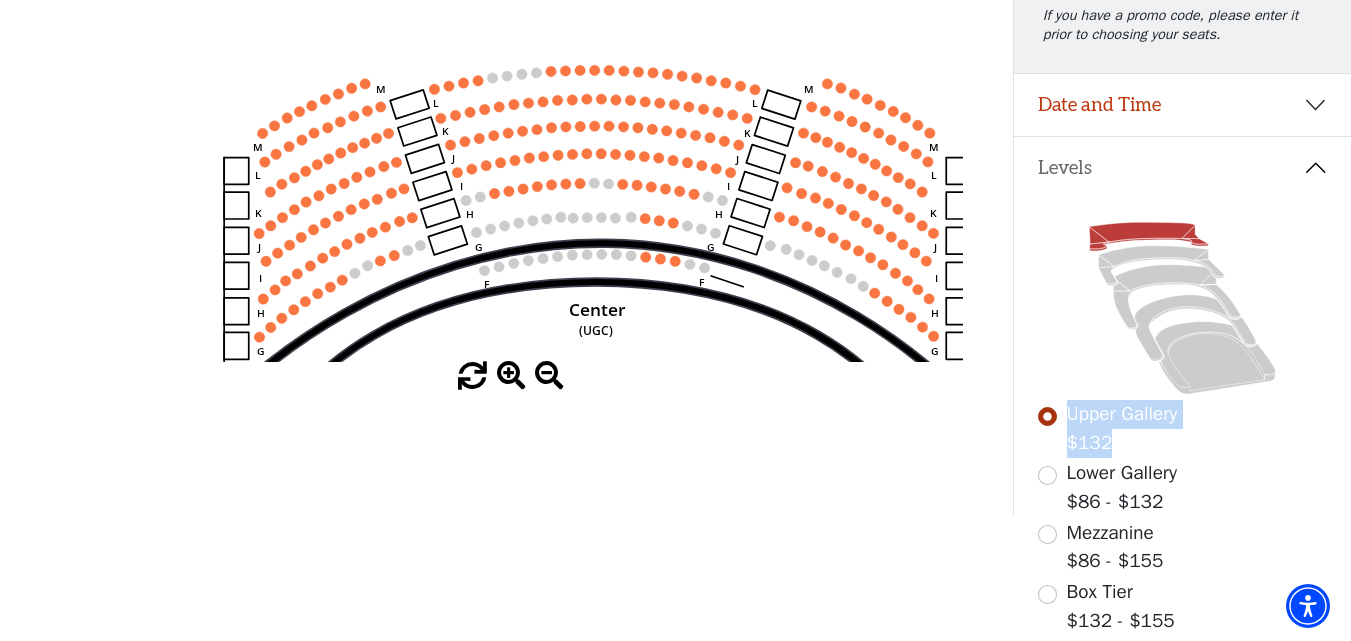 drag, startPoint x: 1067, startPoint y: 405, endPoint x: 1193, endPoint y: 412, distance: 126.1943 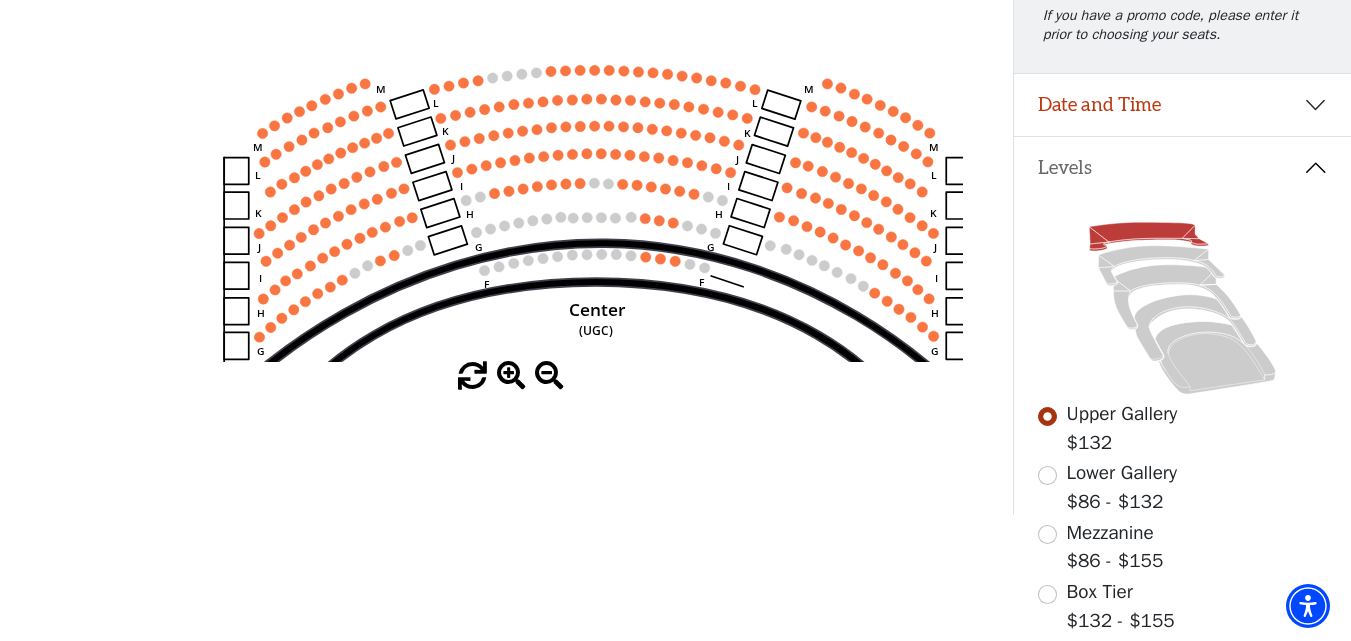 click on "Upper Gallery $132" at bounding box center (1182, 428) 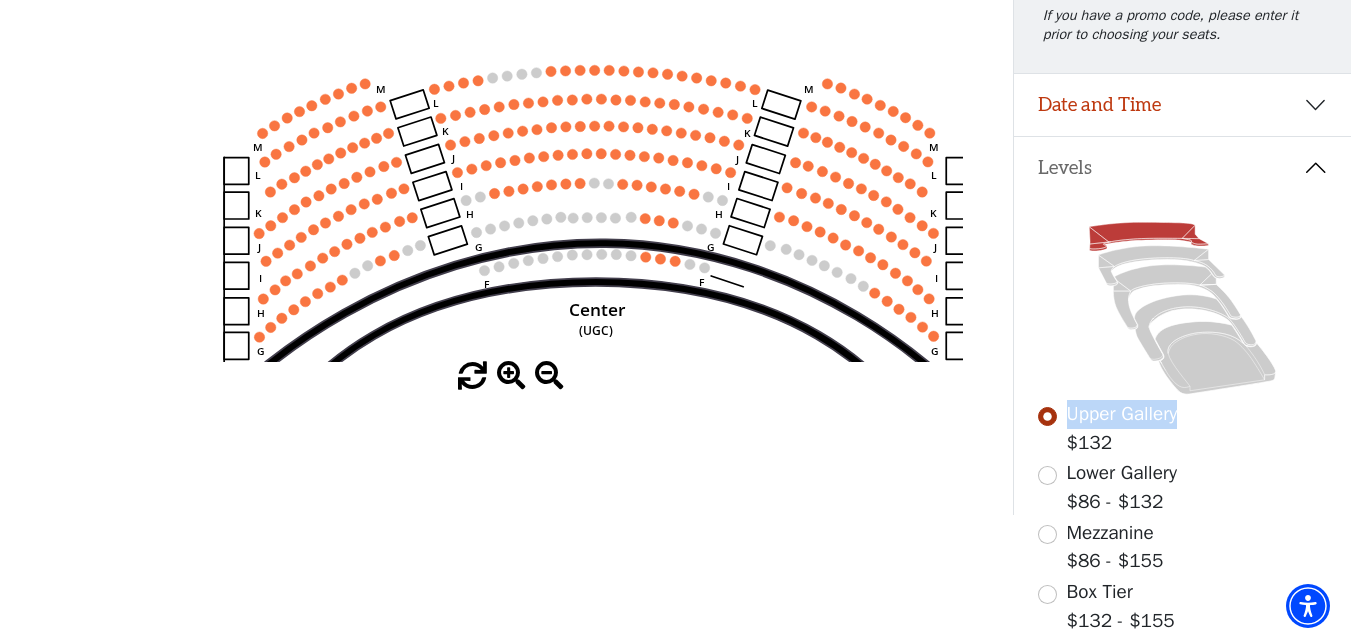 drag, startPoint x: 1070, startPoint y: 409, endPoint x: 1190, endPoint y: 416, distance: 120.203995 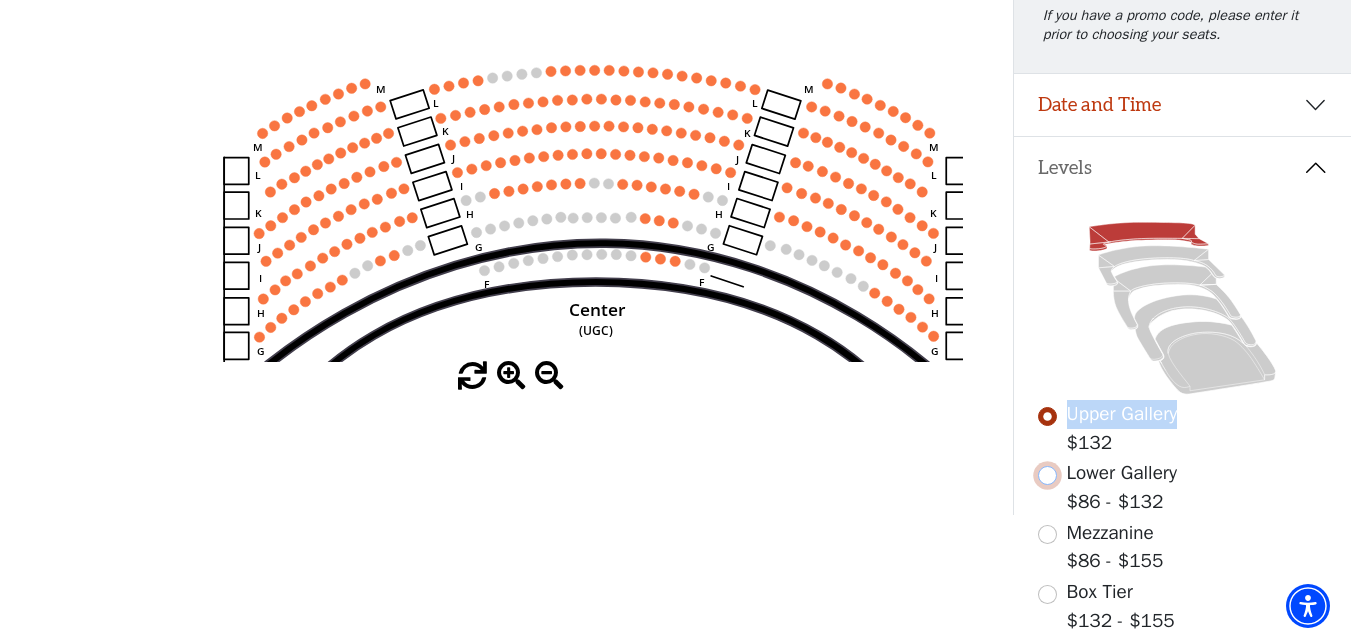 click at bounding box center (1047, 475) 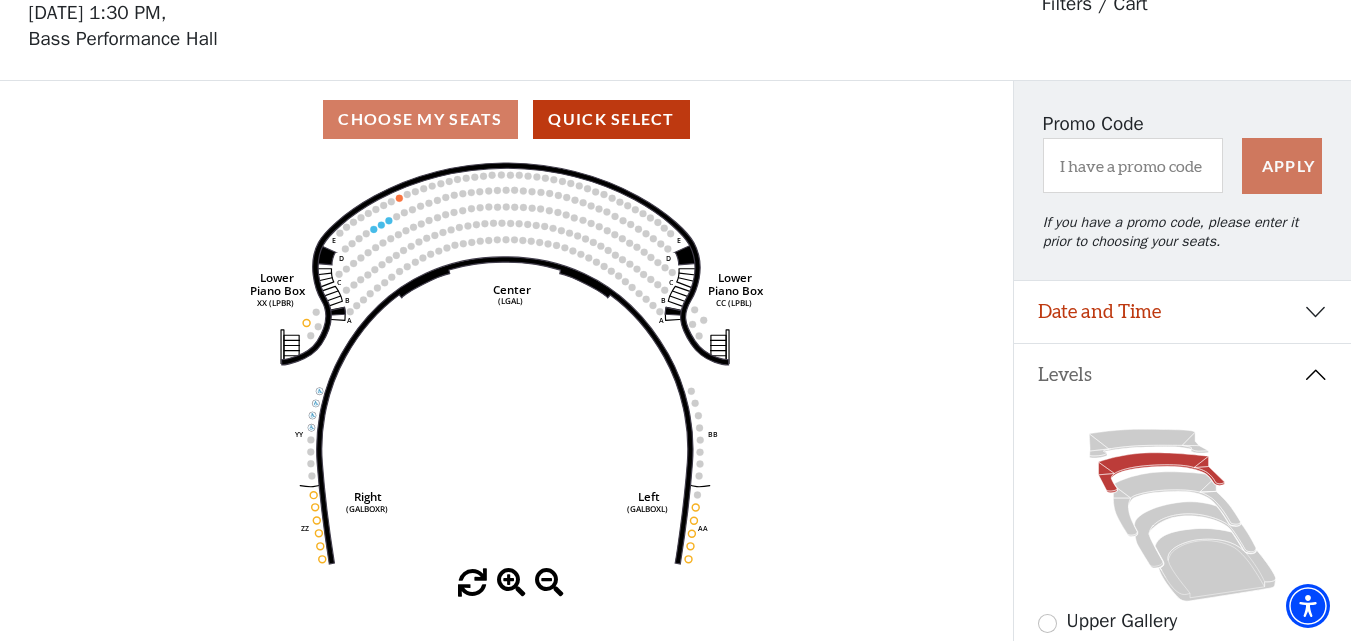 scroll, scrollTop: 293, scrollLeft: 0, axis: vertical 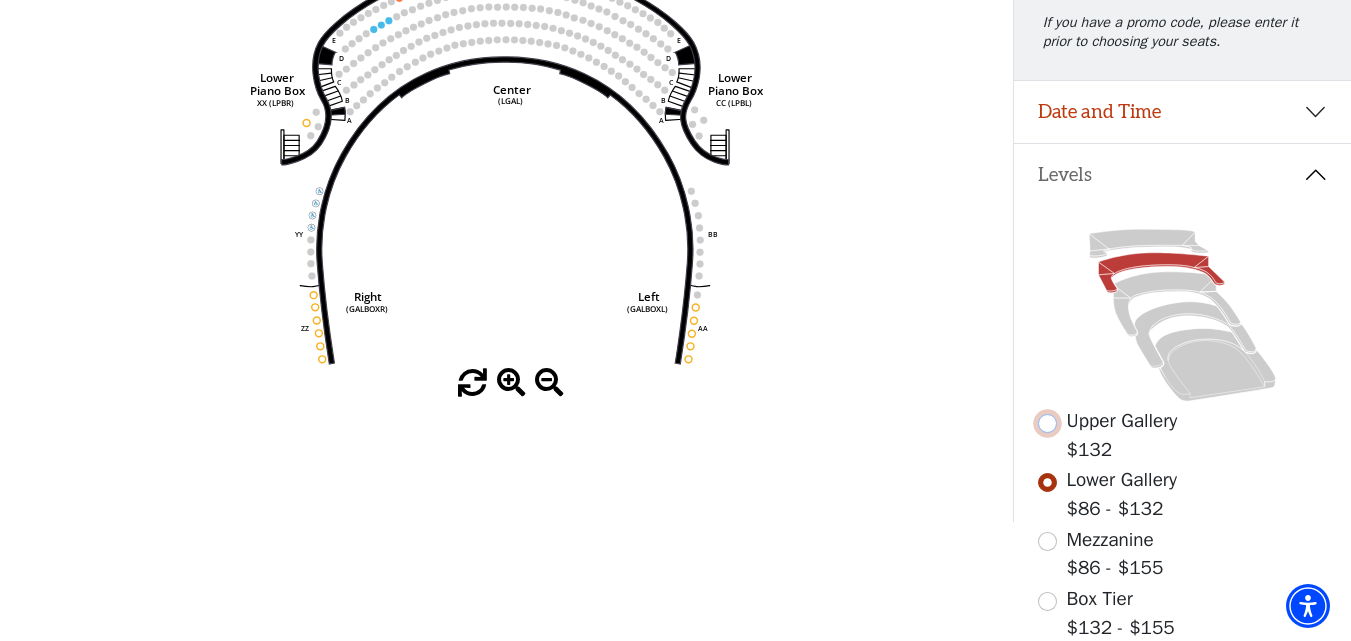 click at bounding box center [1047, 423] 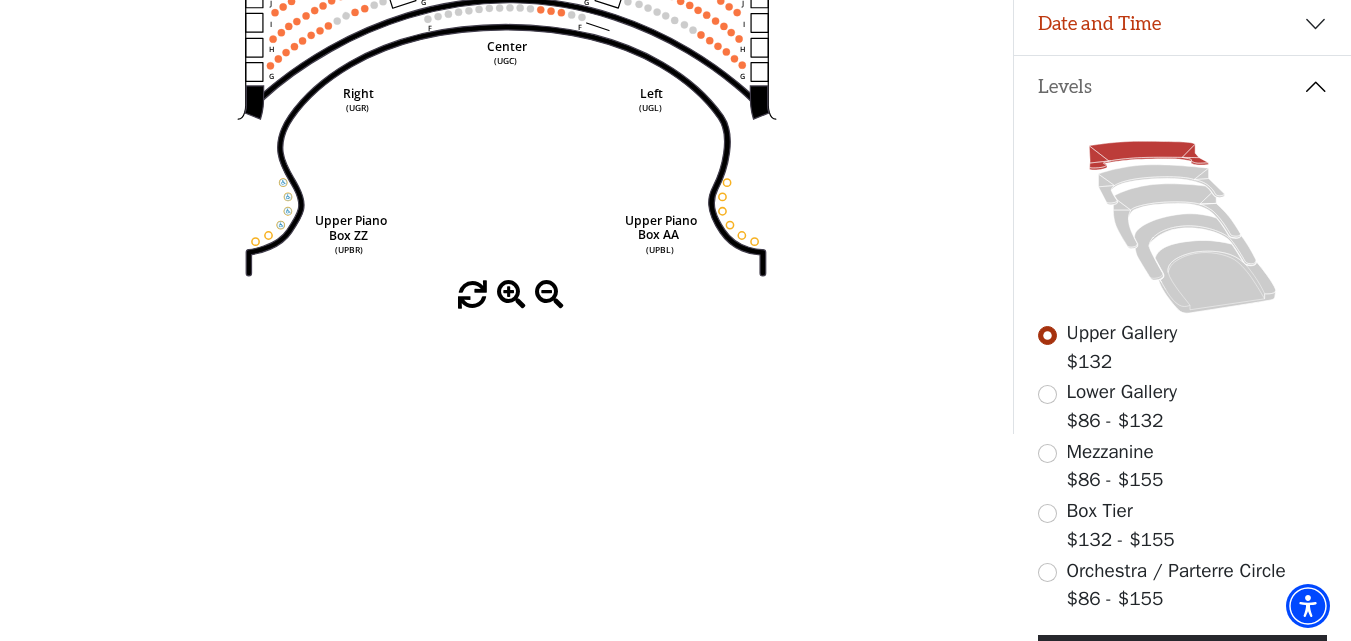 scroll, scrollTop: 393, scrollLeft: 0, axis: vertical 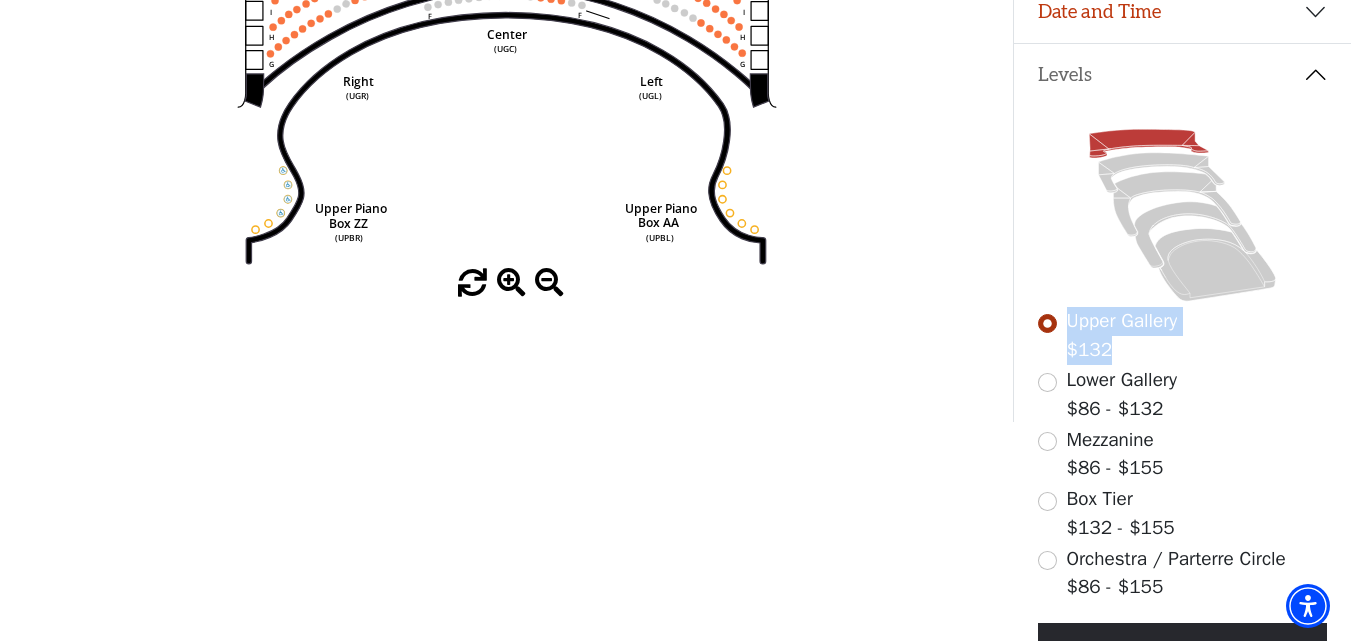 drag, startPoint x: 1064, startPoint y: 313, endPoint x: 1216, endPoint y: 313, distance: 152 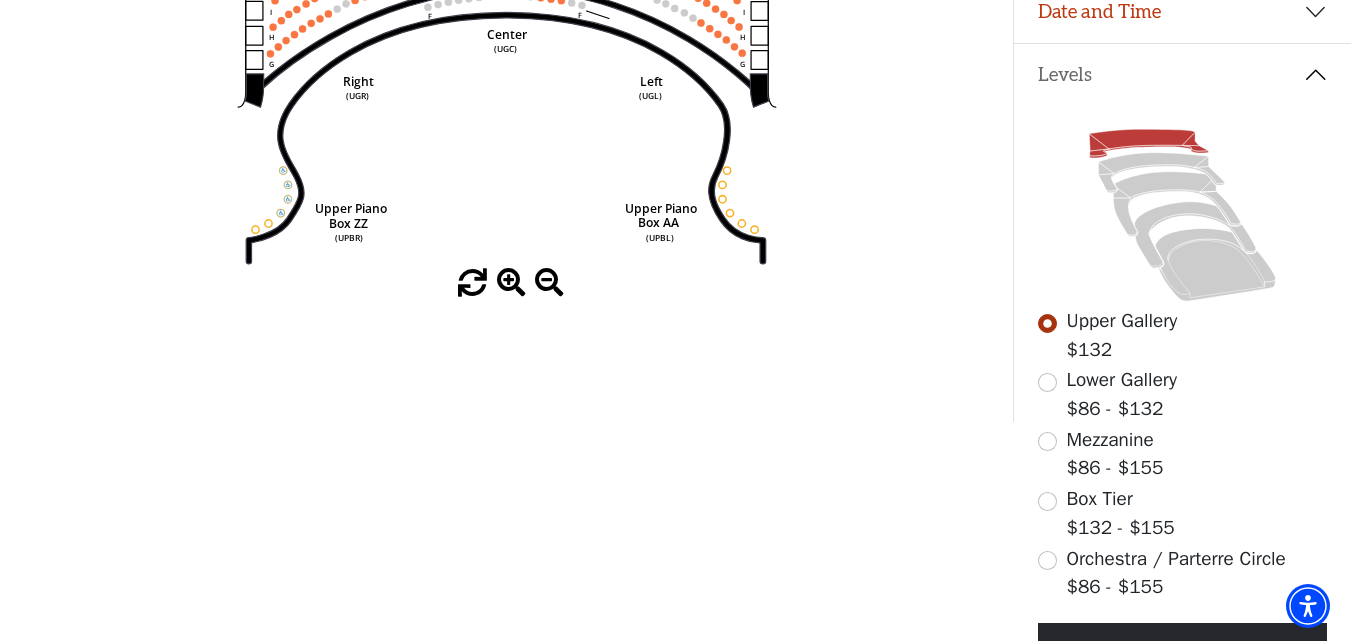 click on "Upper Gallery $132" at bounding box center [1182, 335] 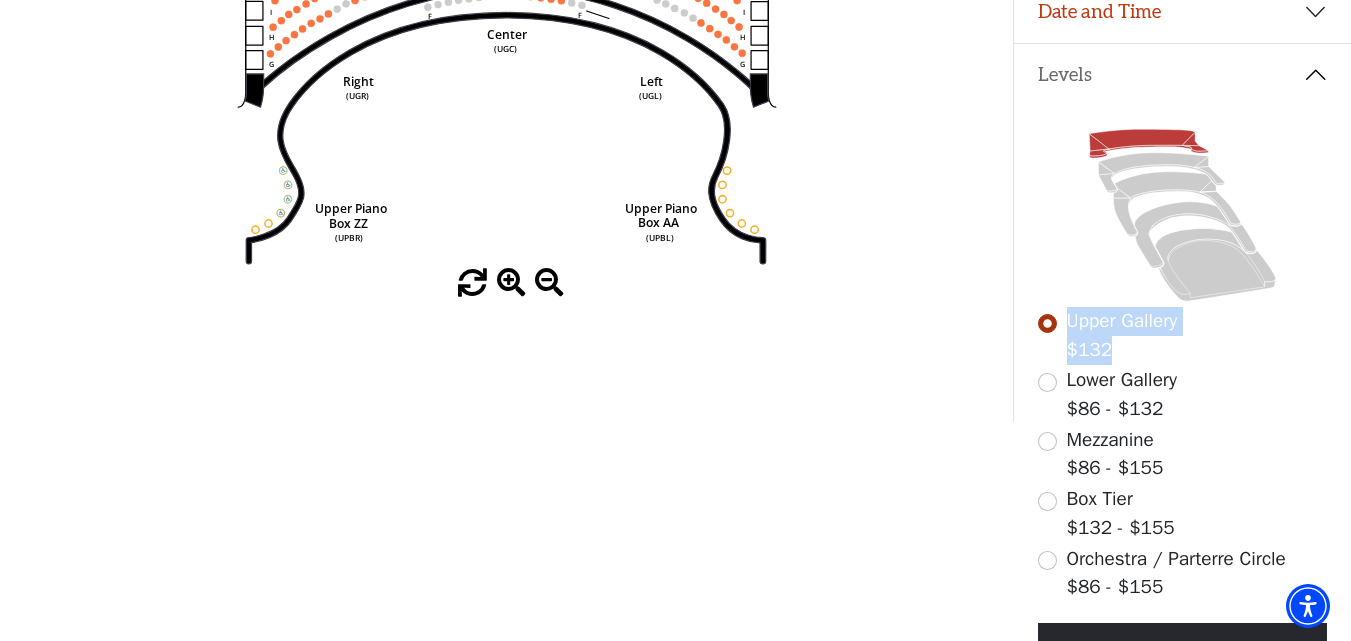 drag, startPoint x: 1071, startPoint y: 318, endPoint x: 1192, endPoint y: 319, distance: 121.004135 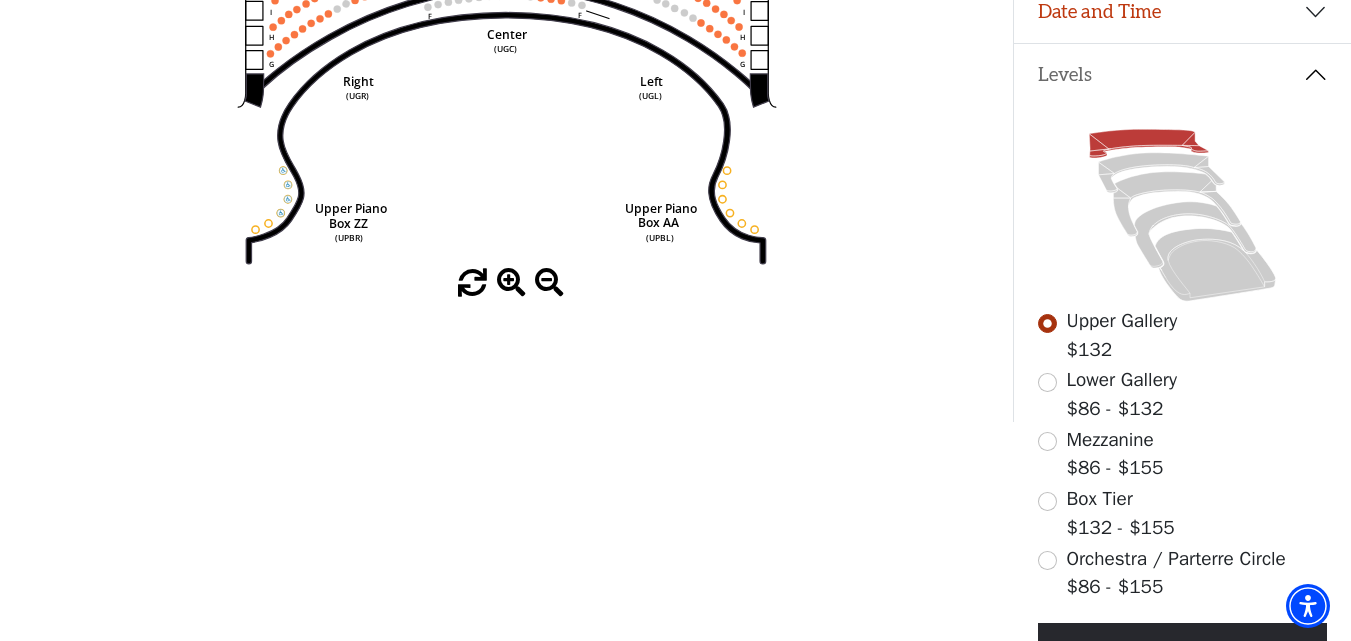 drag, startPoint x: 1191, startPoint y: 333, endPoint x: 1179, endPoint y: 327, distance: 13.416408 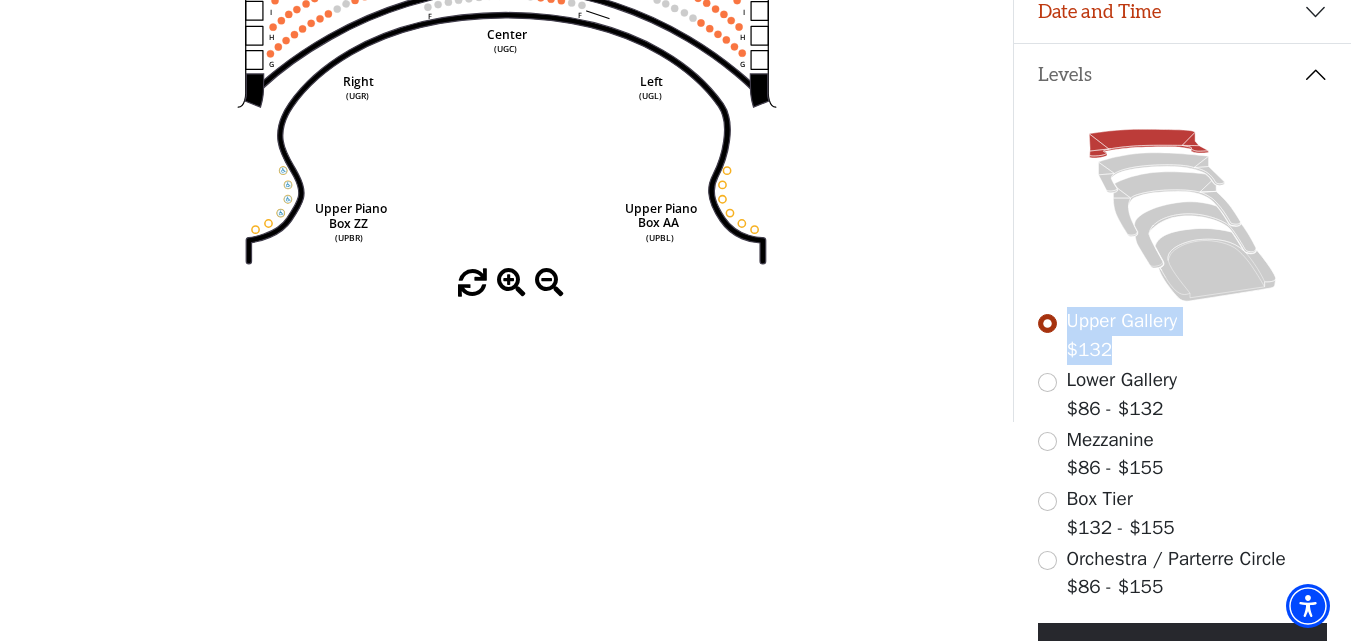 drag, startPoint x: 1069, startPoint y: 307, endPoint x: 1196, endPoint y: 310, distance: 127.03543 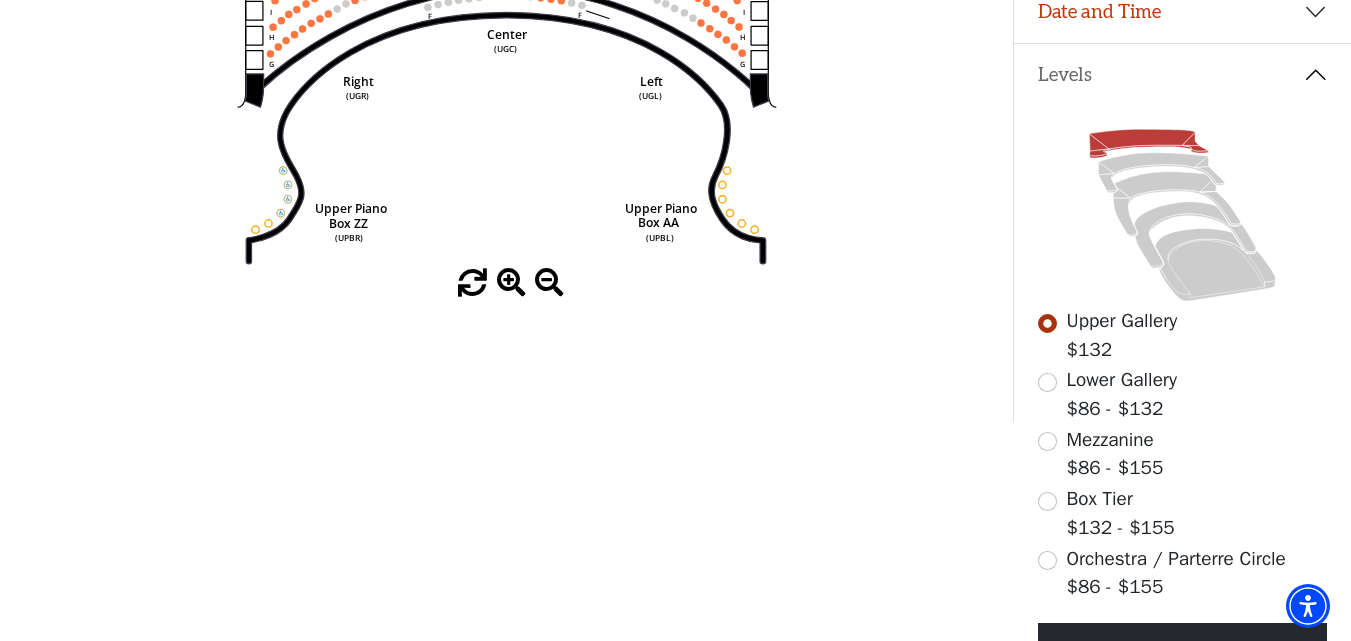click on "Upper Gallery $132" at bounding box center [1182, 335] 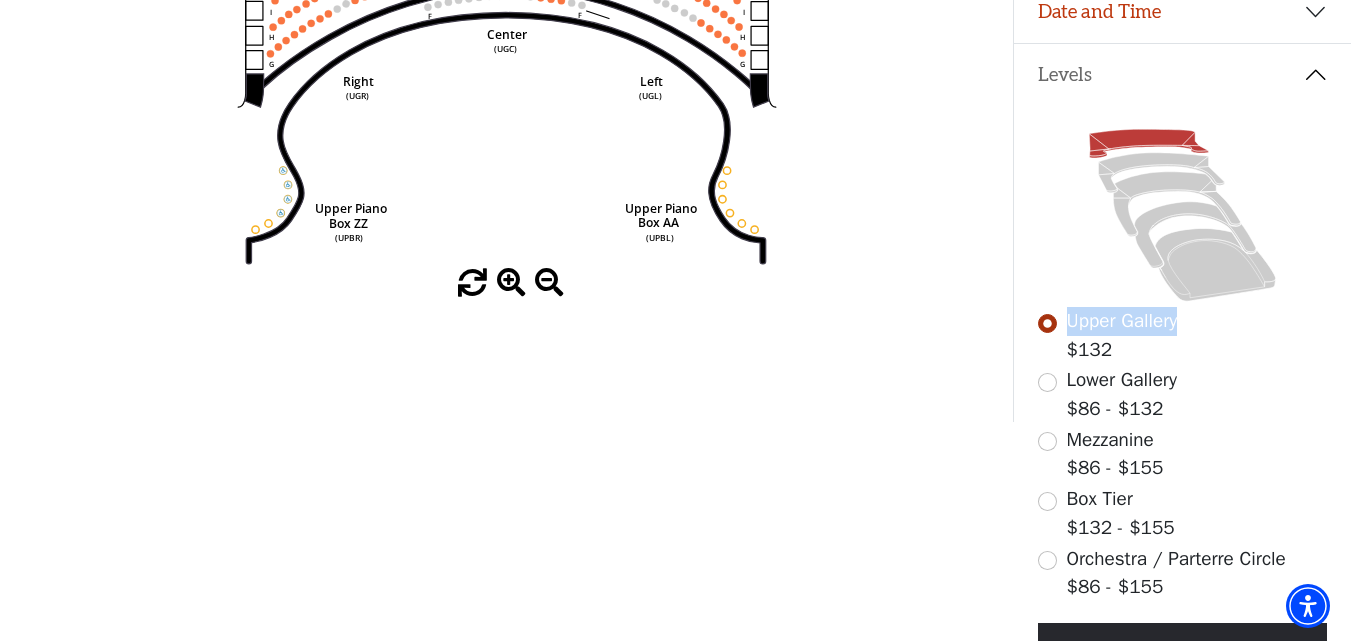 drag, startPoint x: 1061, startPoint y: 316, endPoint x: 1186, endPoint y: 323, distance: 125.19585 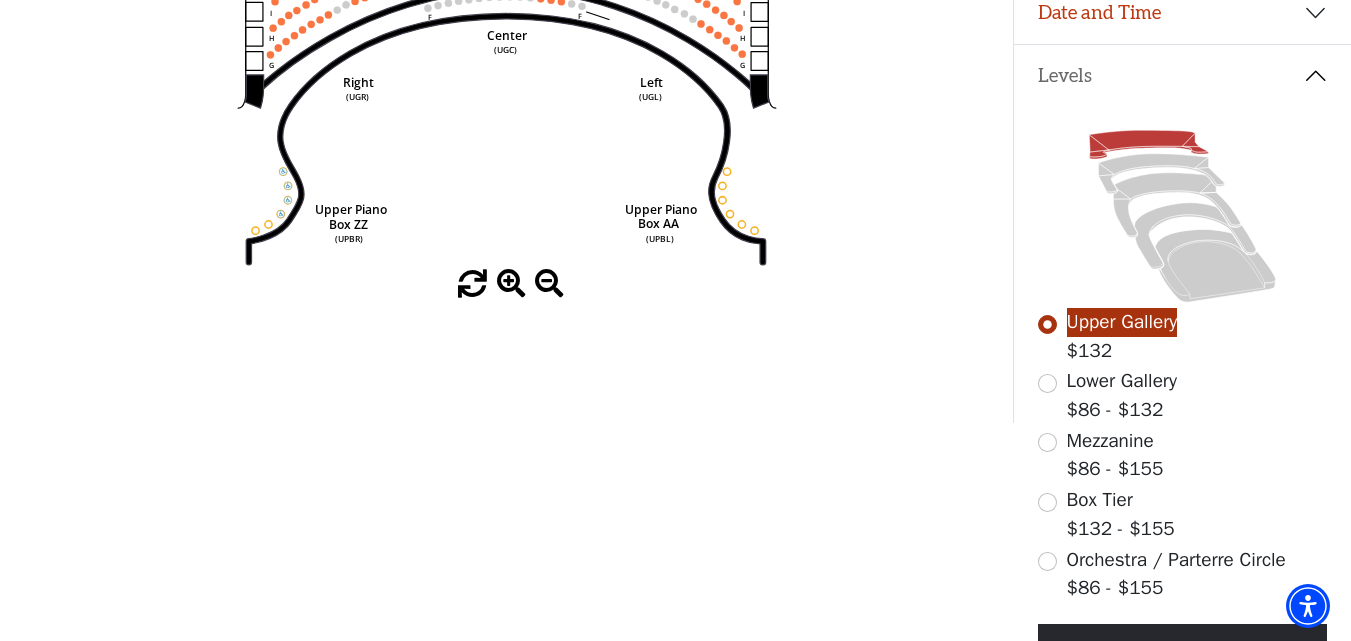 scroll, scrollTop: 393, scrollLeft: 0, axis: vertical 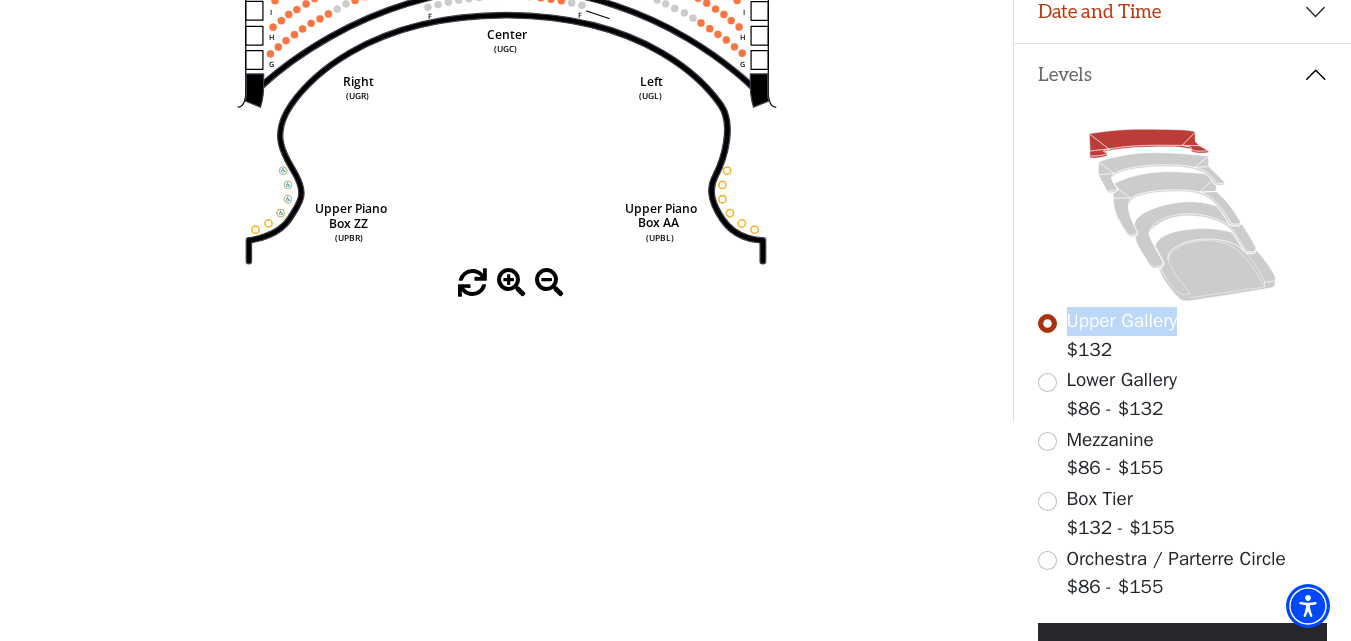 click on "Lower Gallery" at bounding box center (1122, 380) 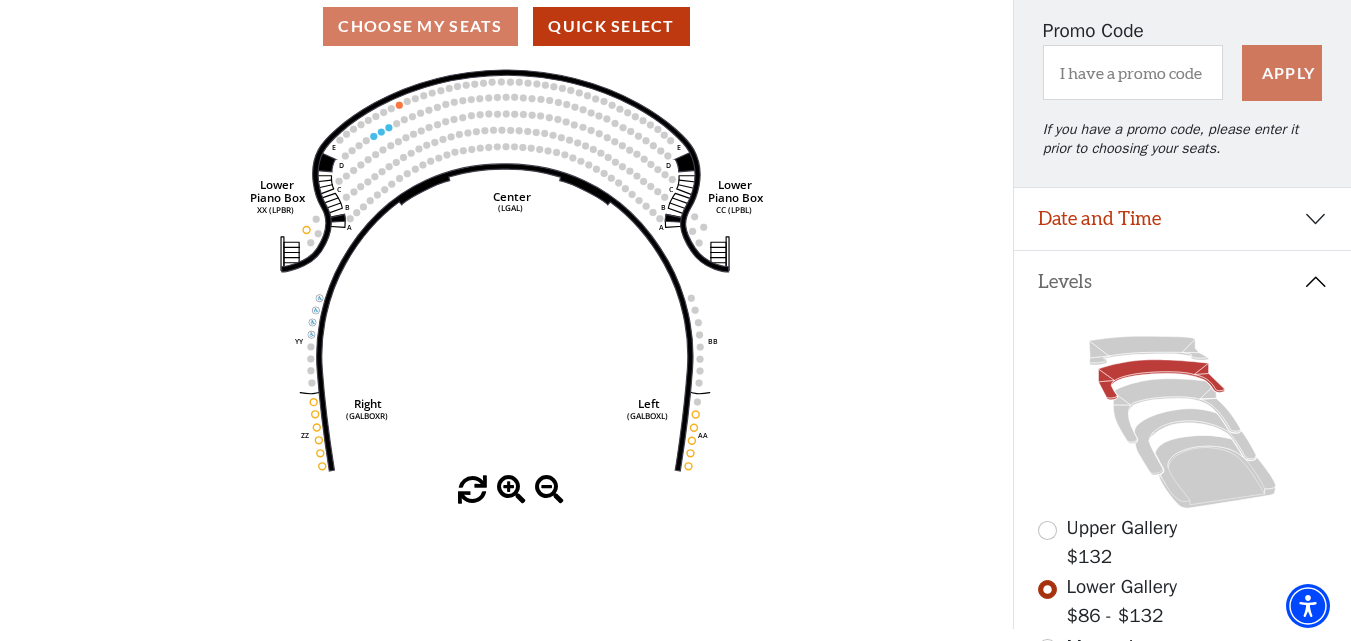 scroll, scrollTop: 293, scrollLeft: 0, axis: vertical 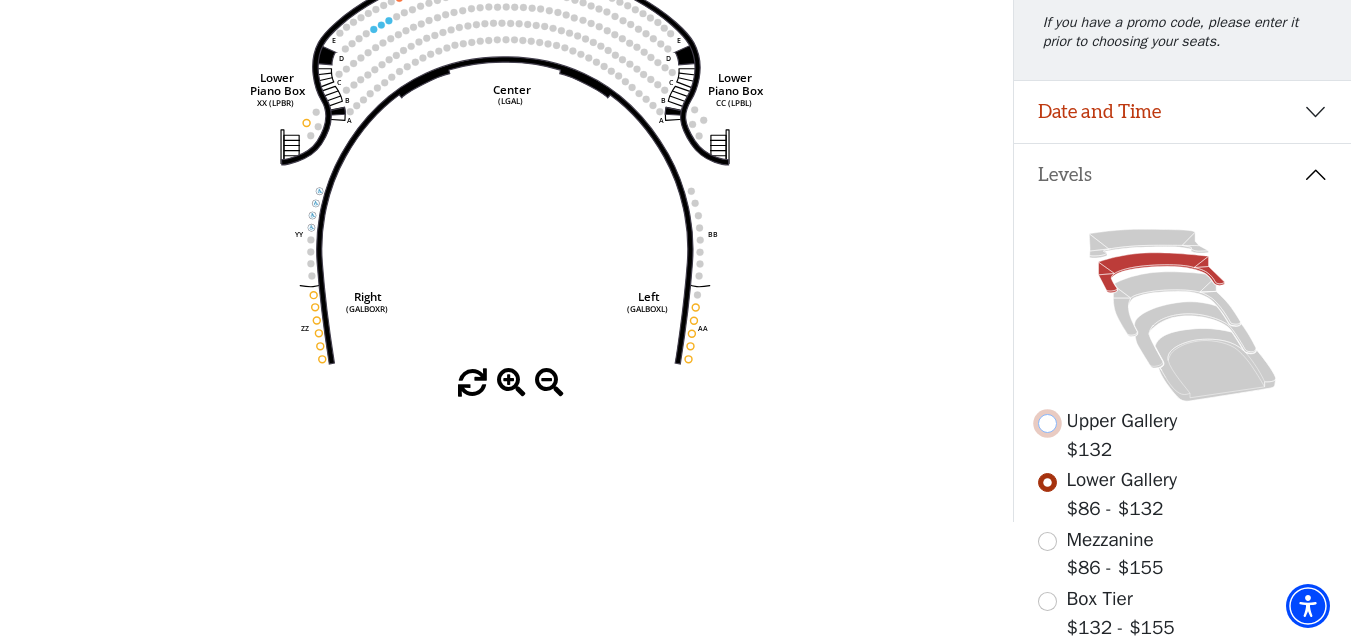 click at bounding box center [1047, 423] 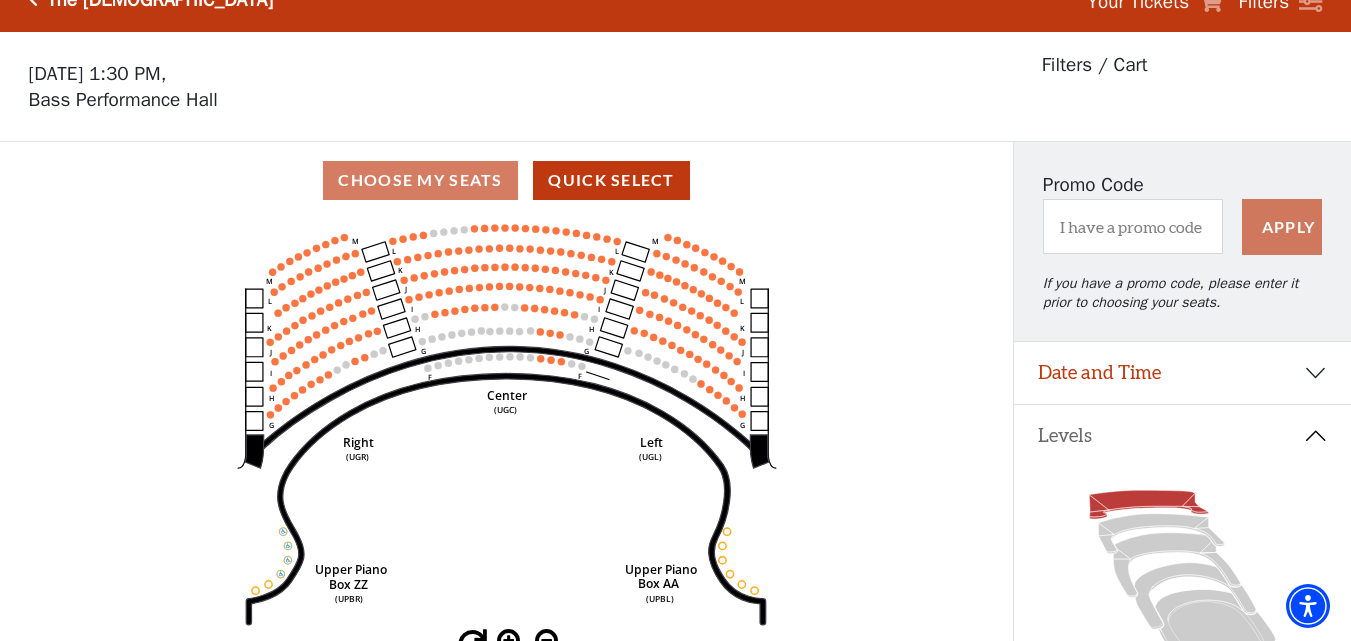 scroll, scrollTop: 0, scrollLeft: 0, axis: both 